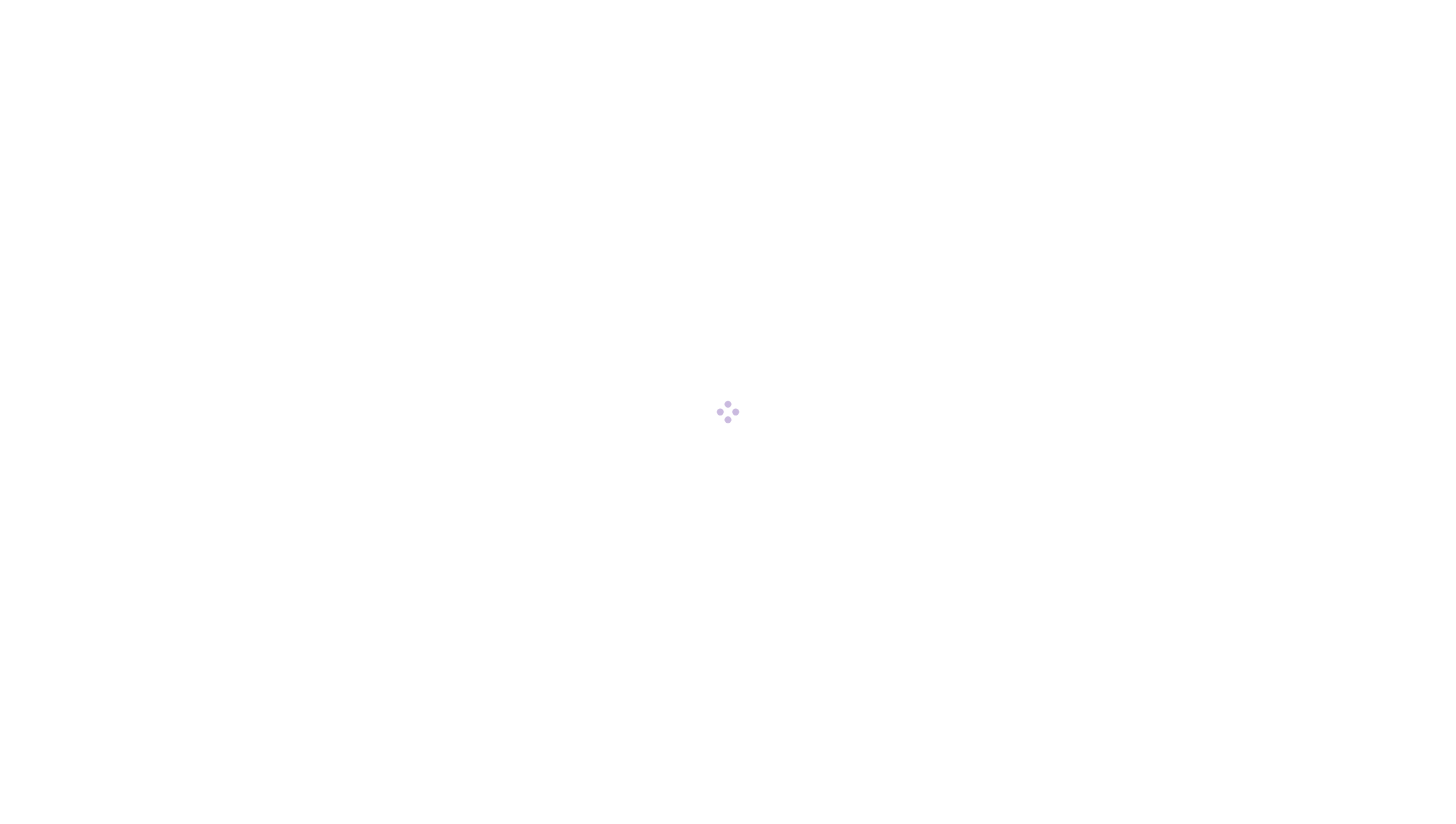 scroll, scrollTop: 0, scrollLeft: 0, axis: both 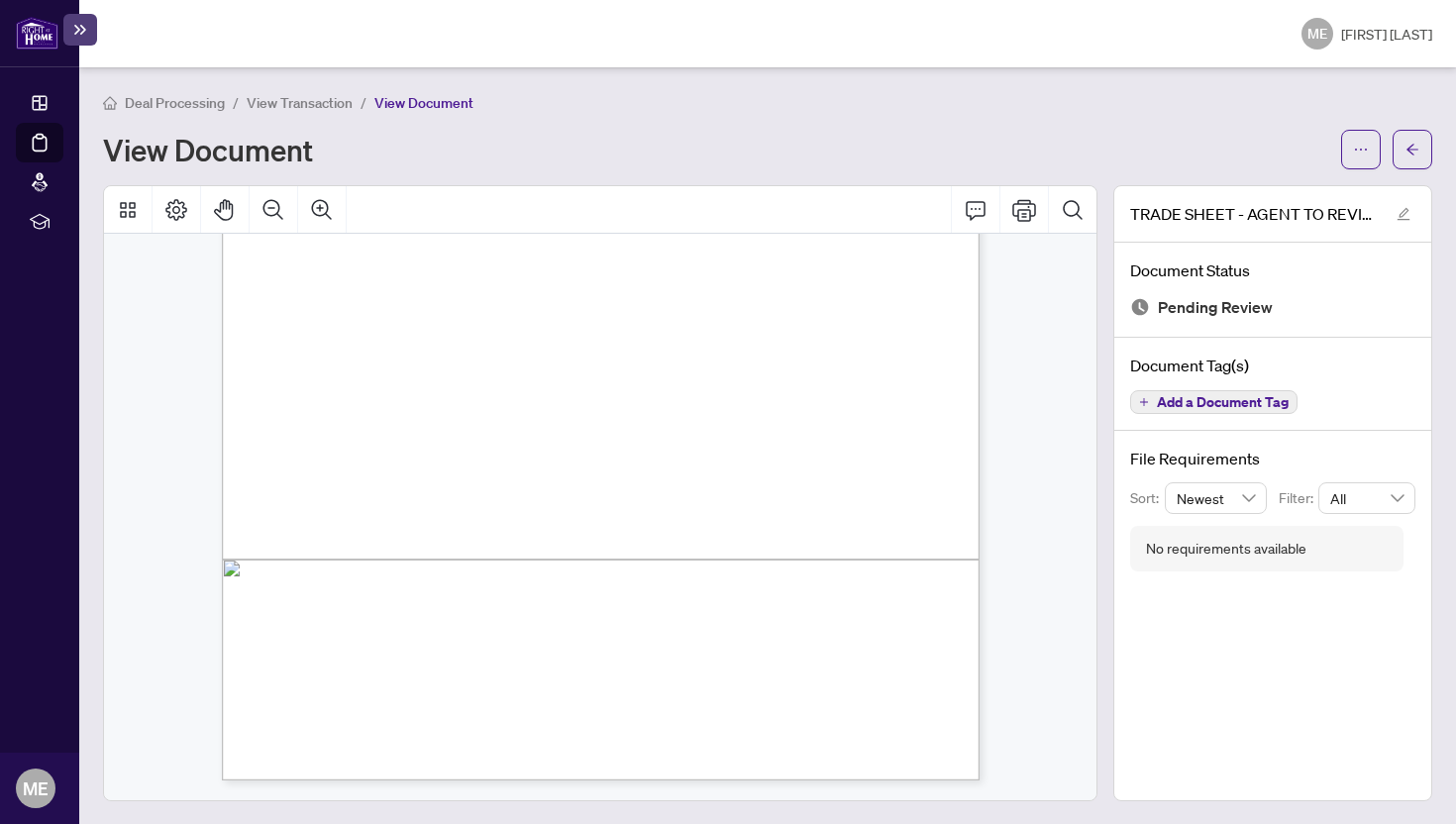 click at bounding box center (695, 413) 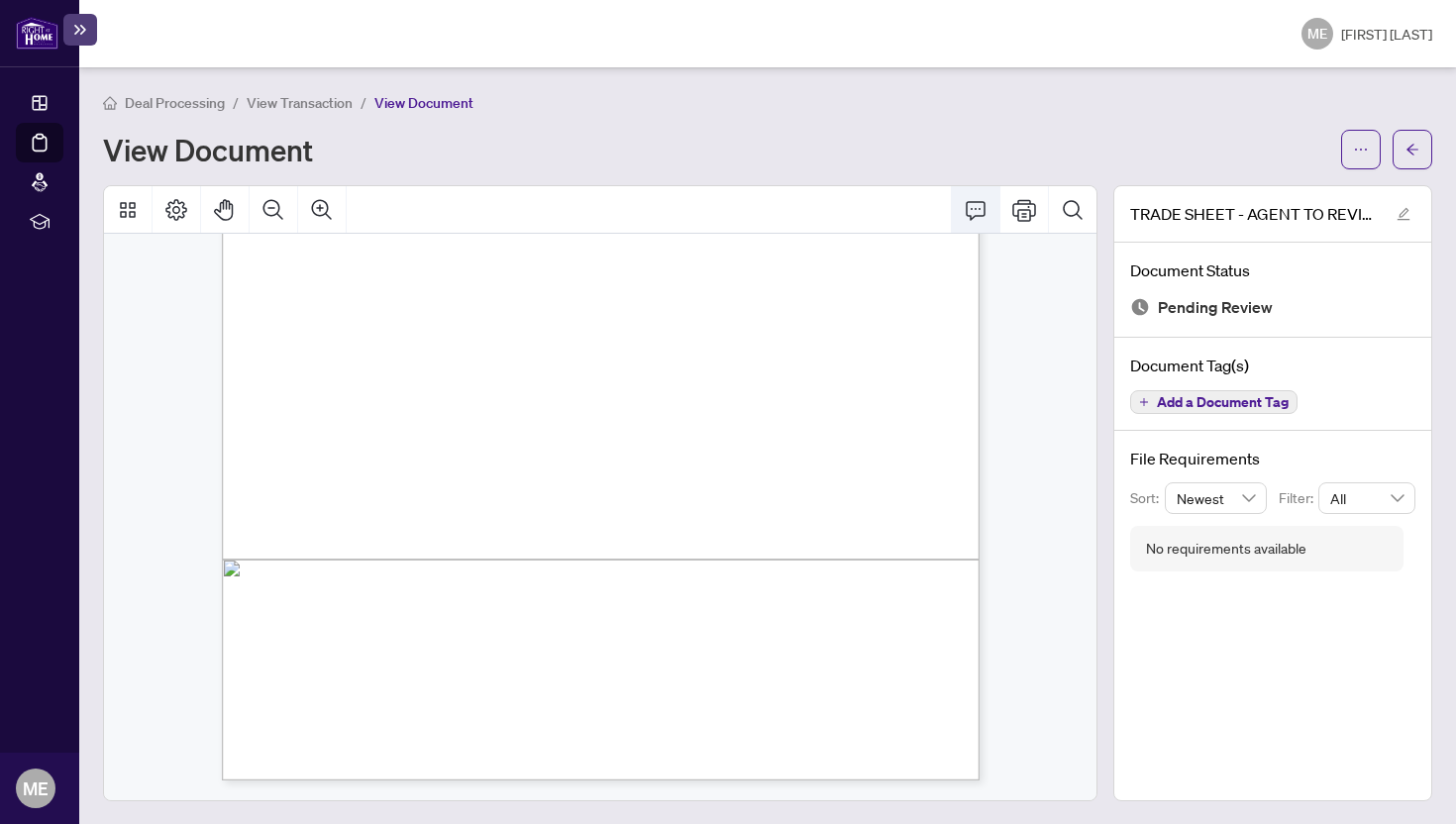 click 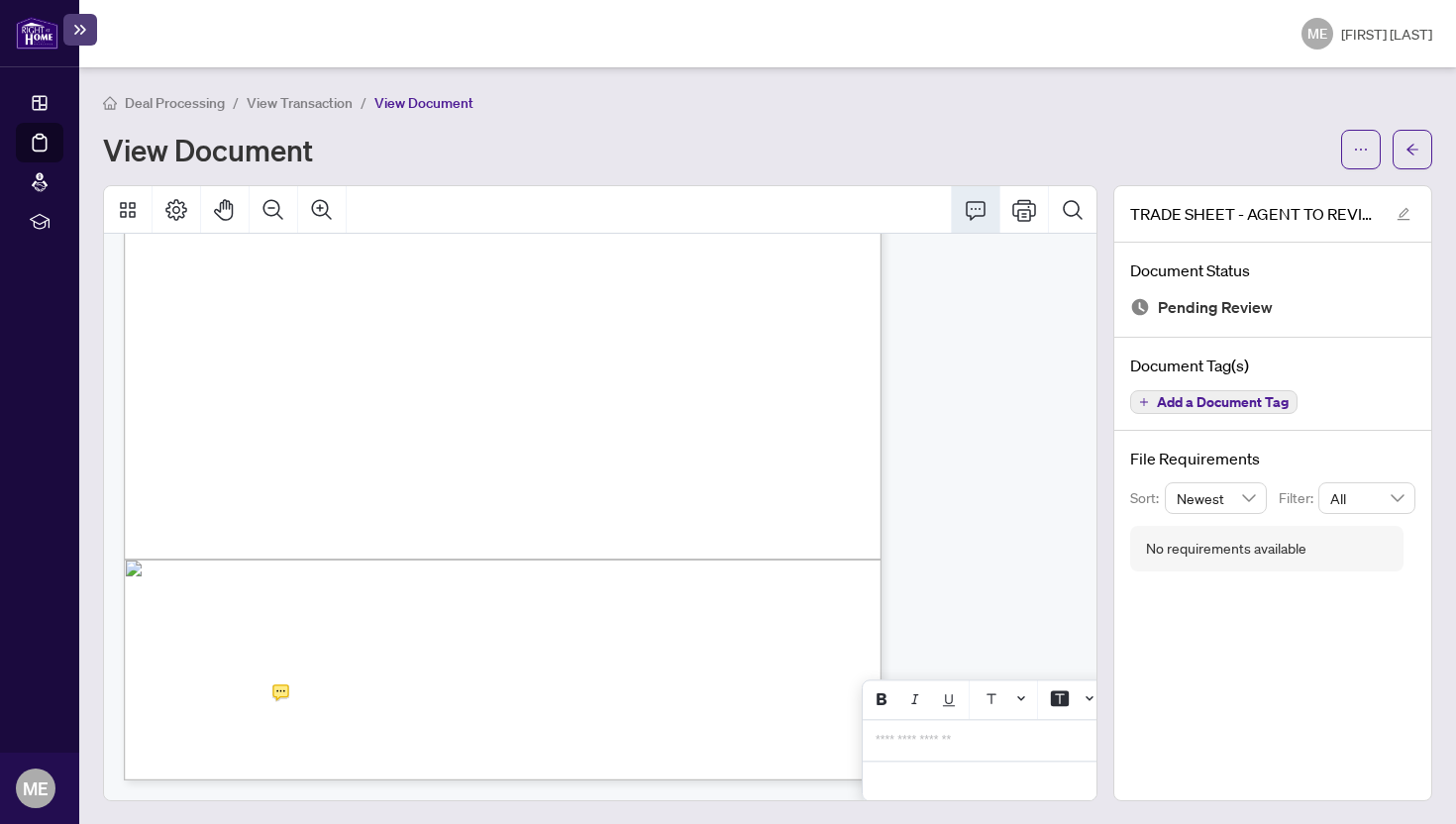 click on "**********" at bounding box center [1020, 740] 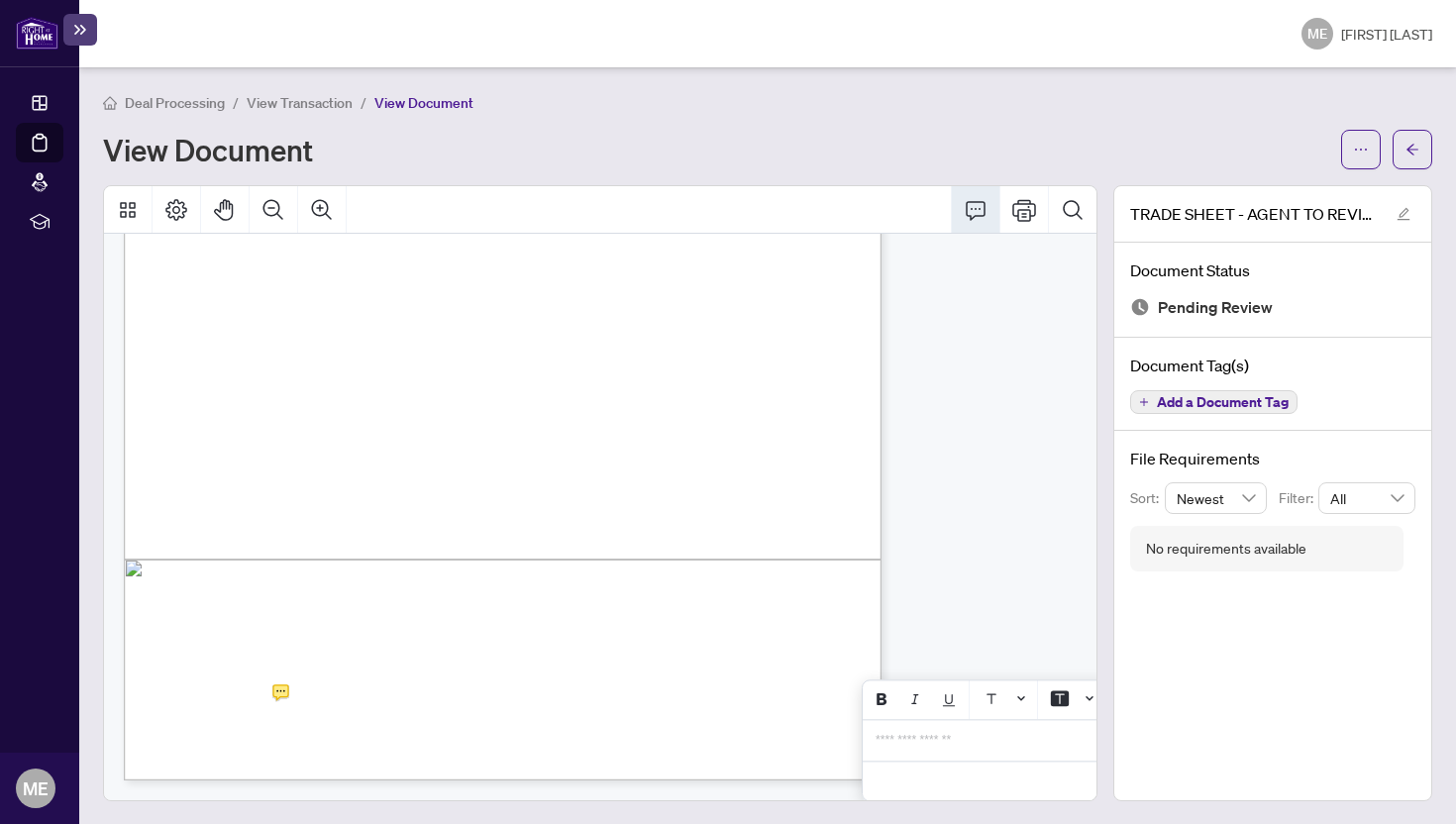click 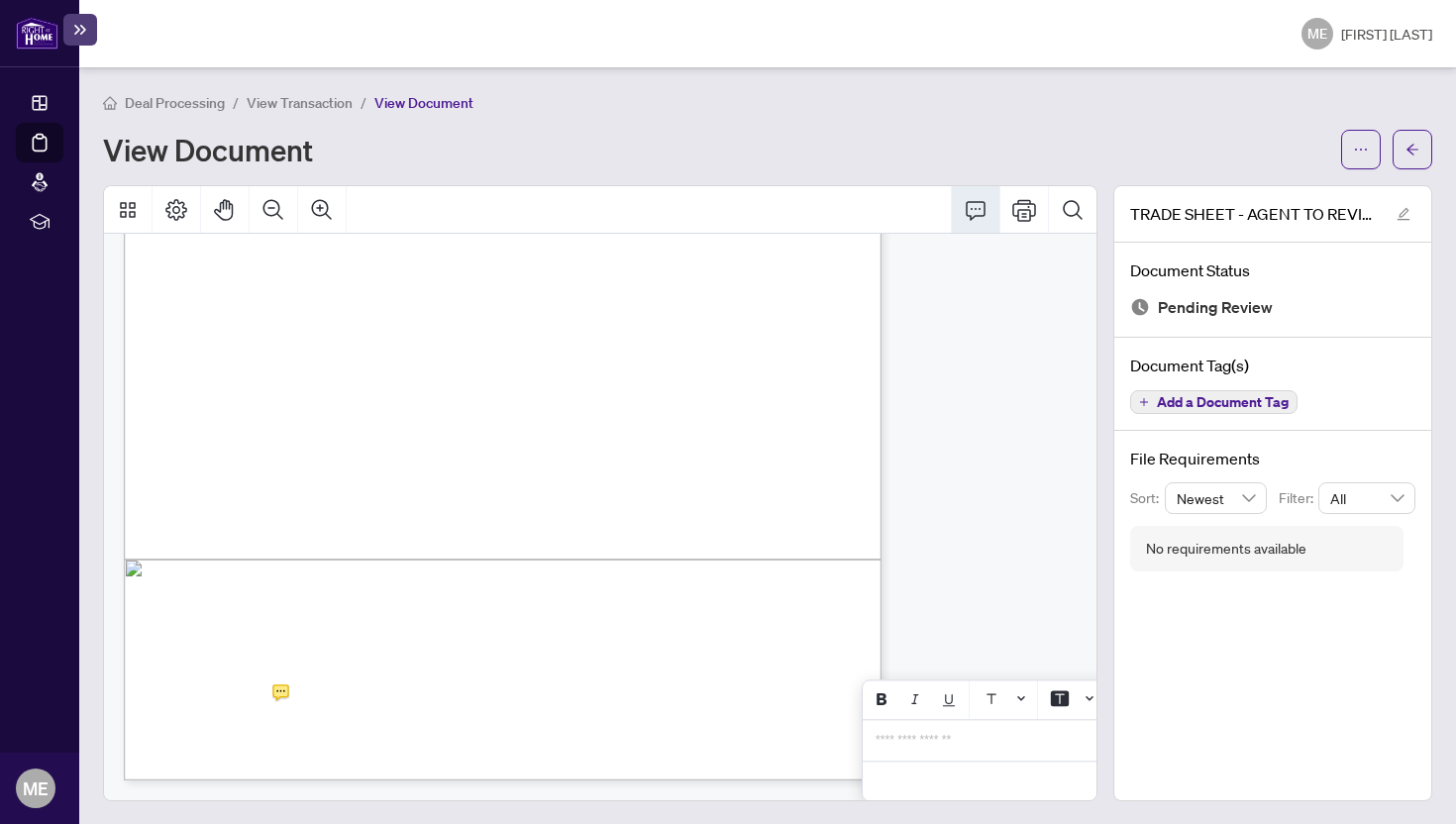 drag, startPoint x: 298, startPoint y: 690, endPoint x: 370, endPoint y: 679, distance: 72.83543 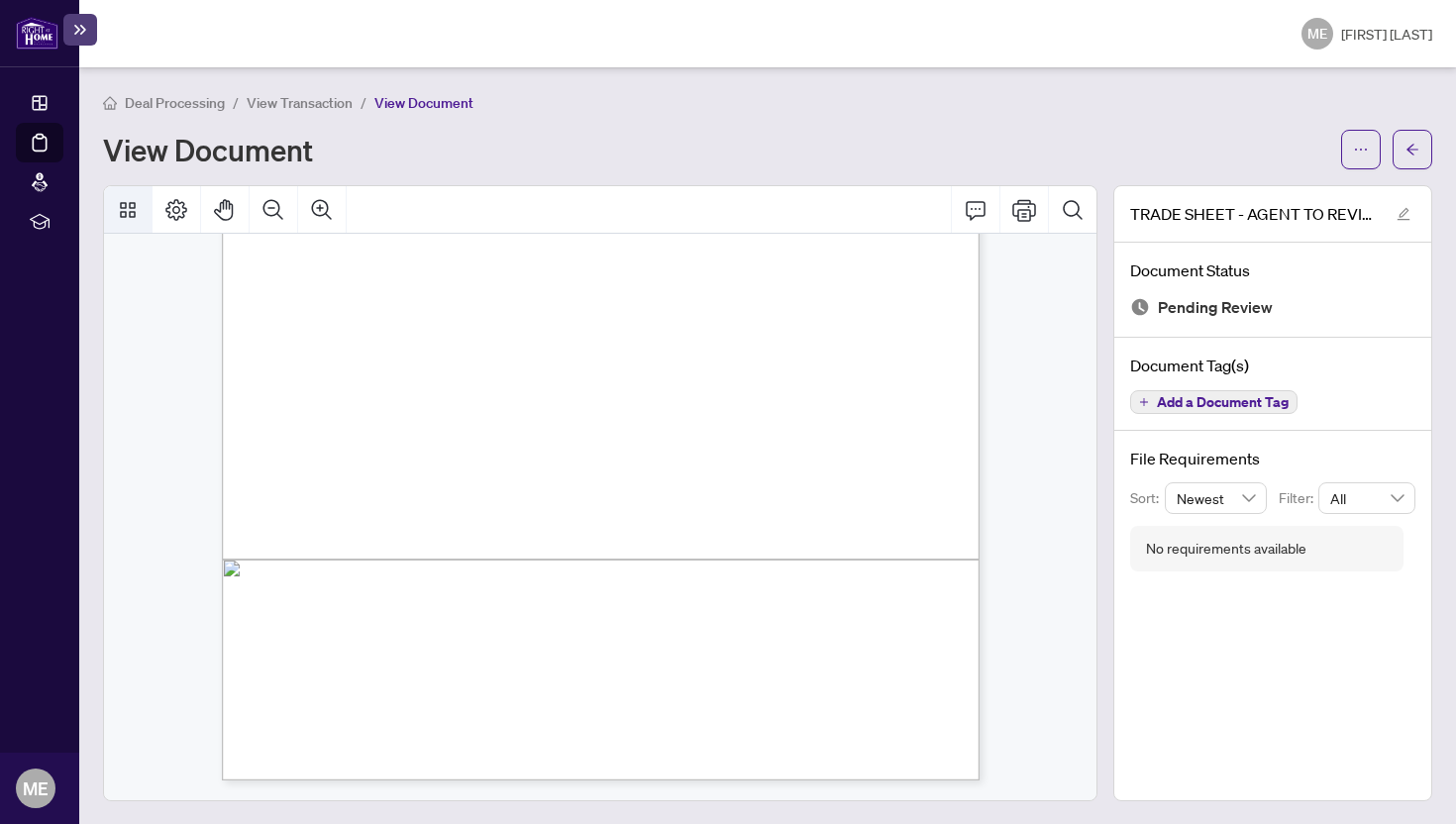 click 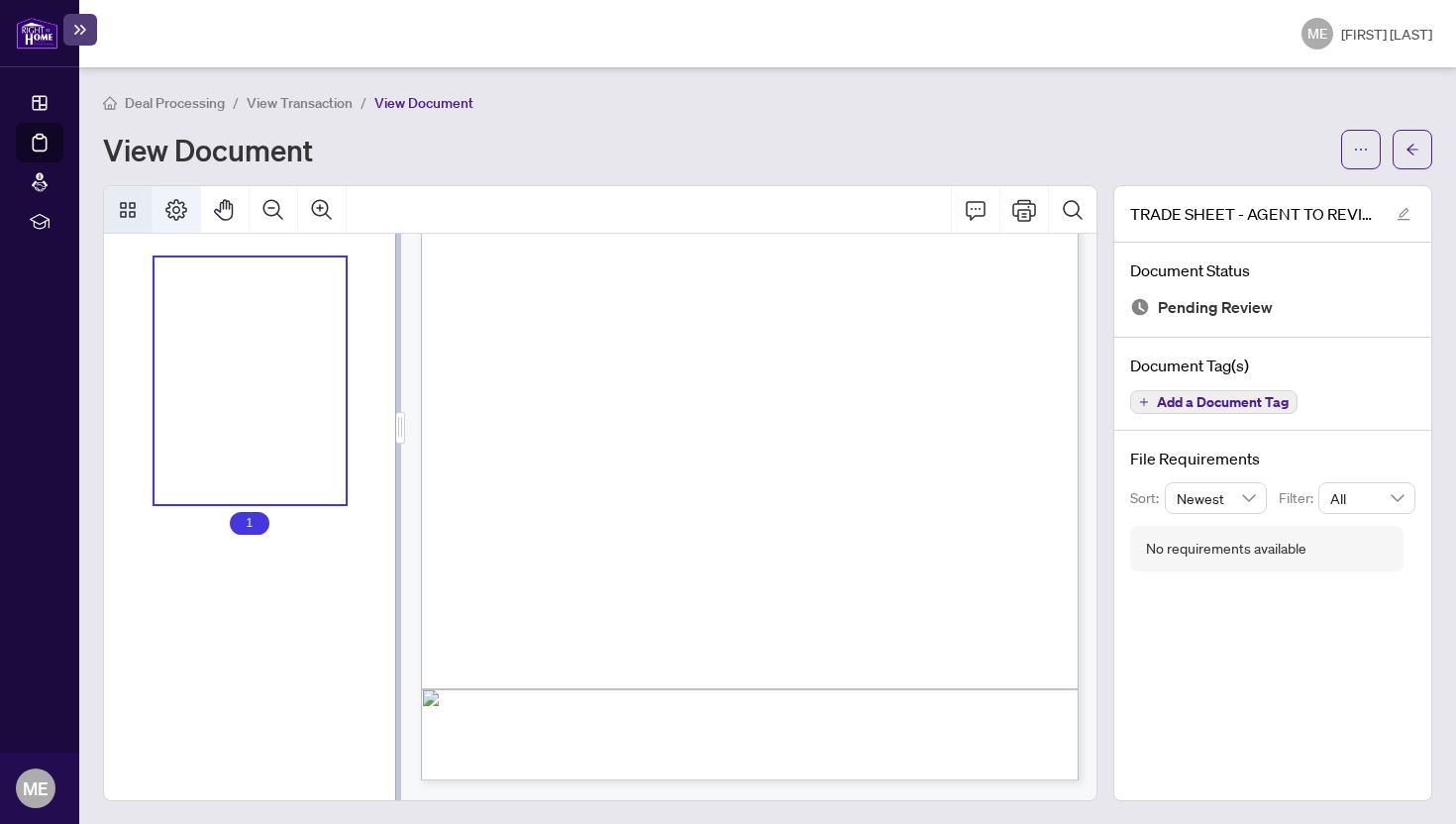 click 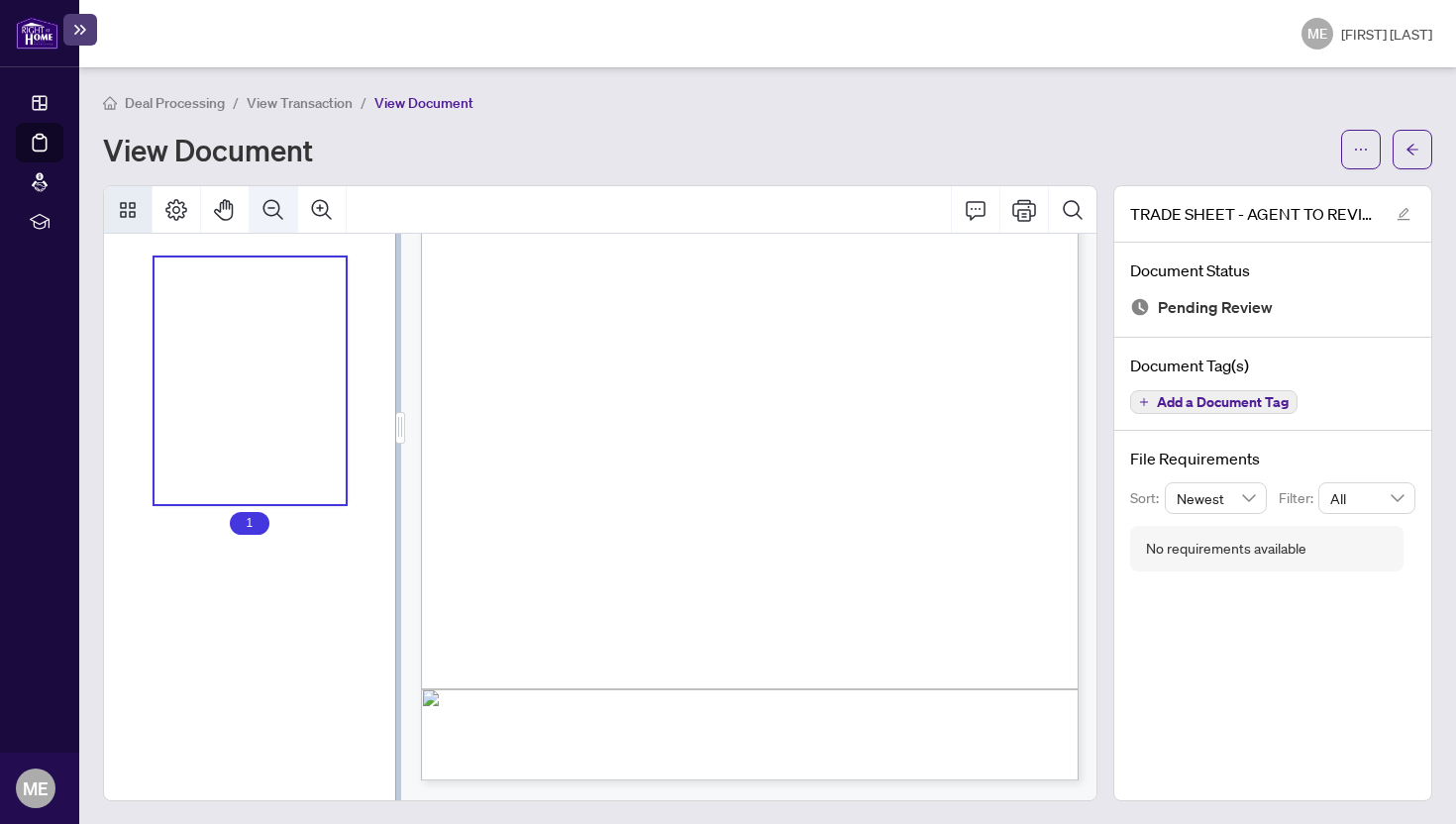 click 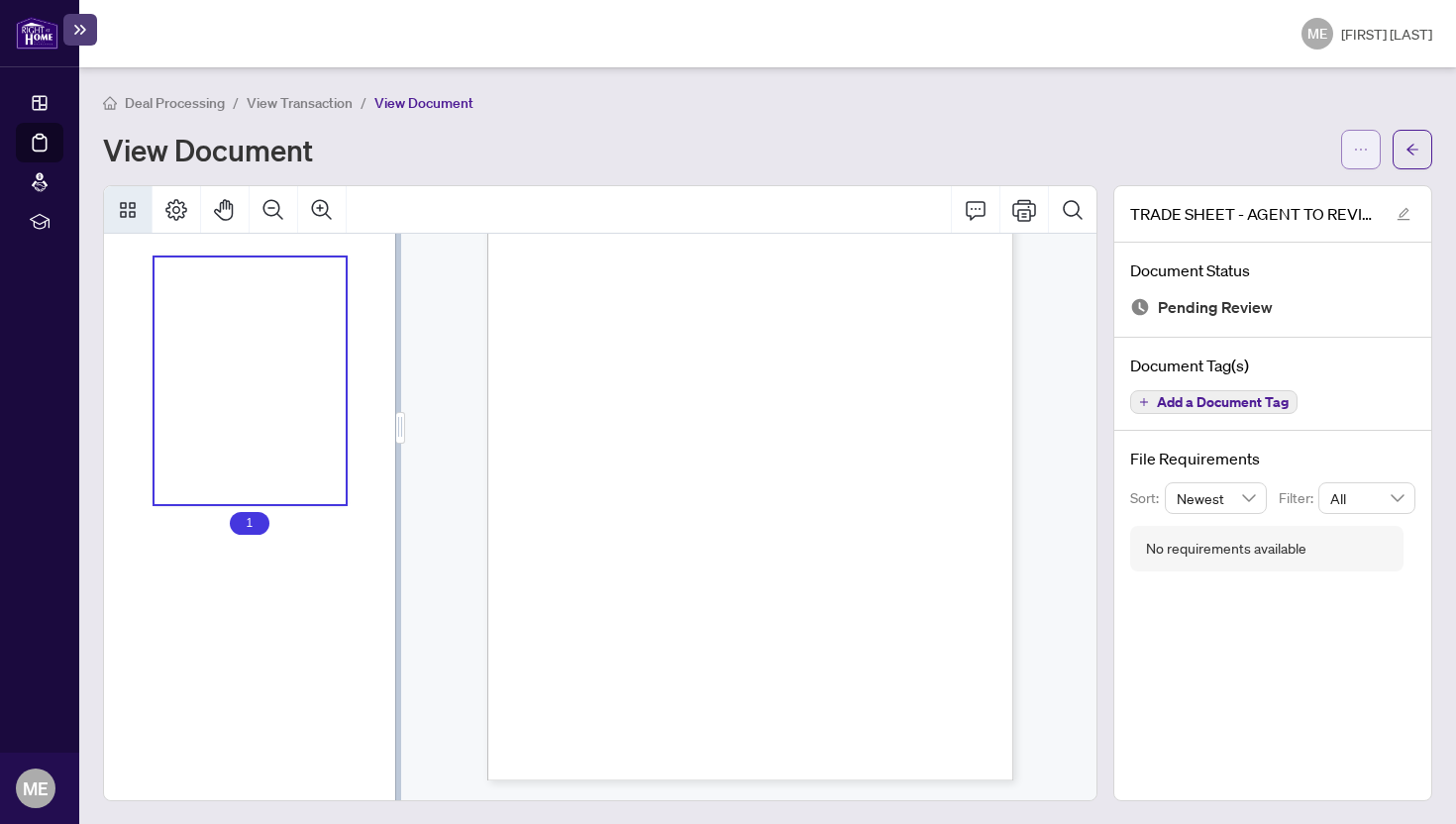 click 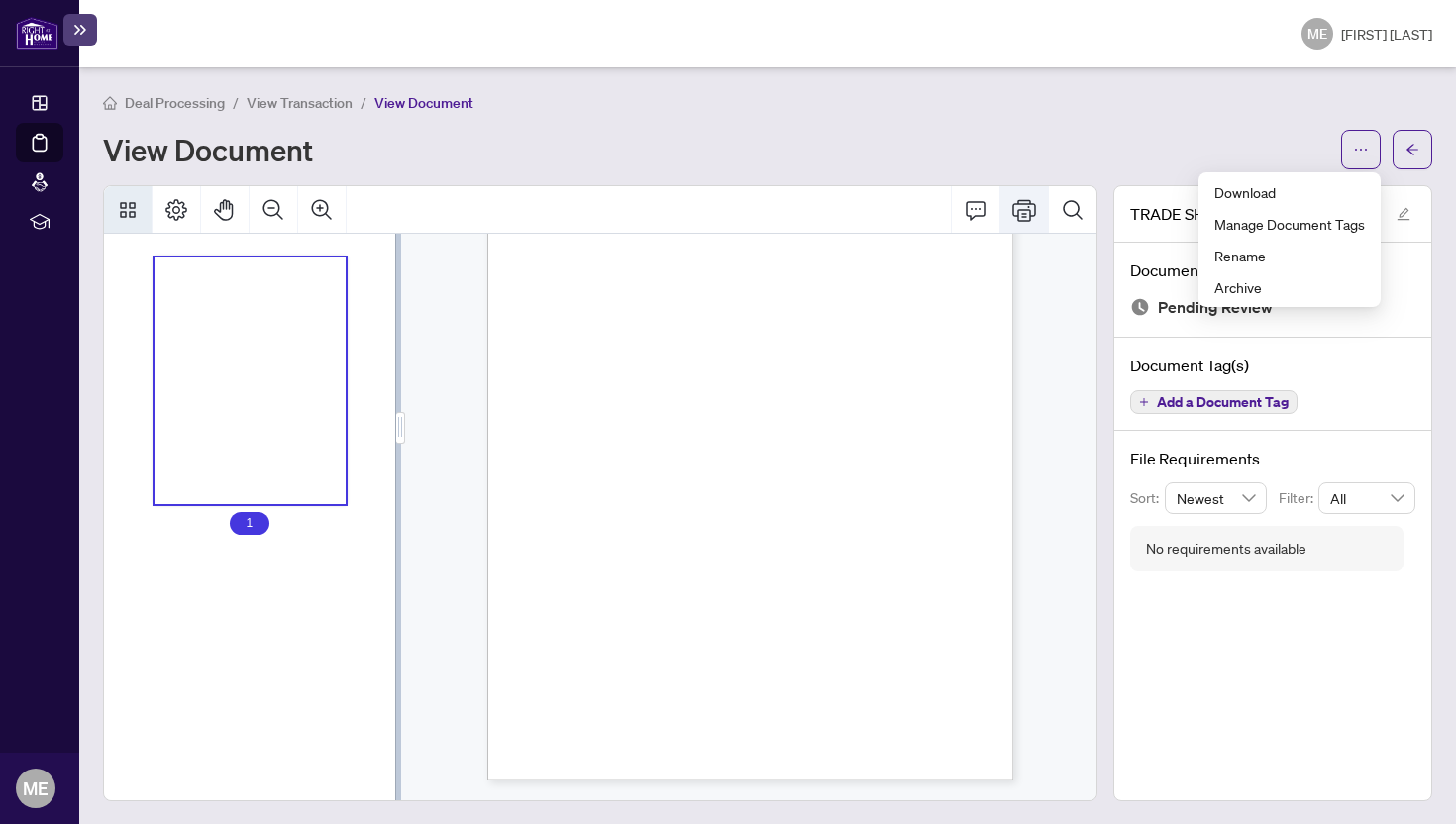 click 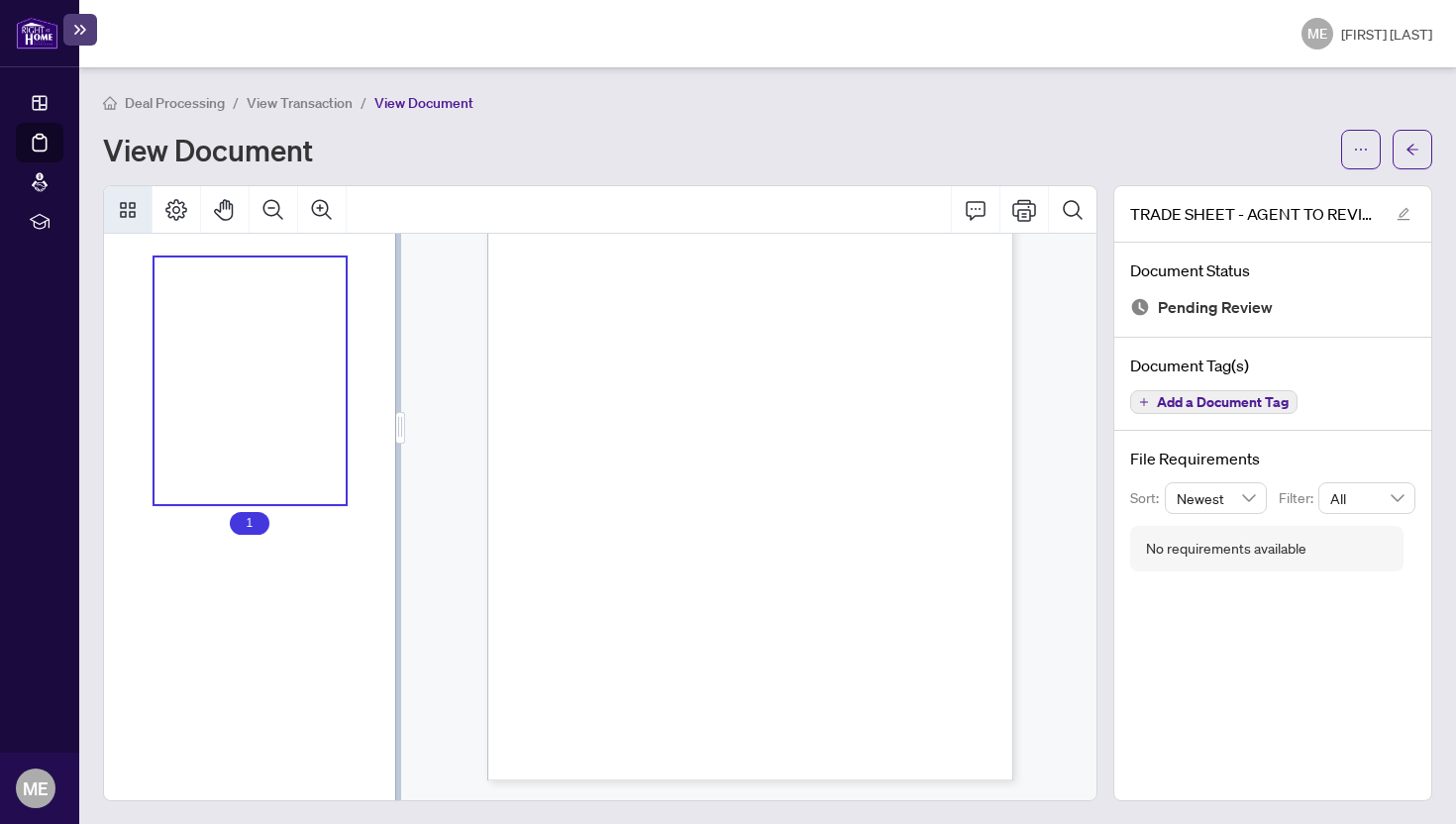 click at bounding box center [715, 395] 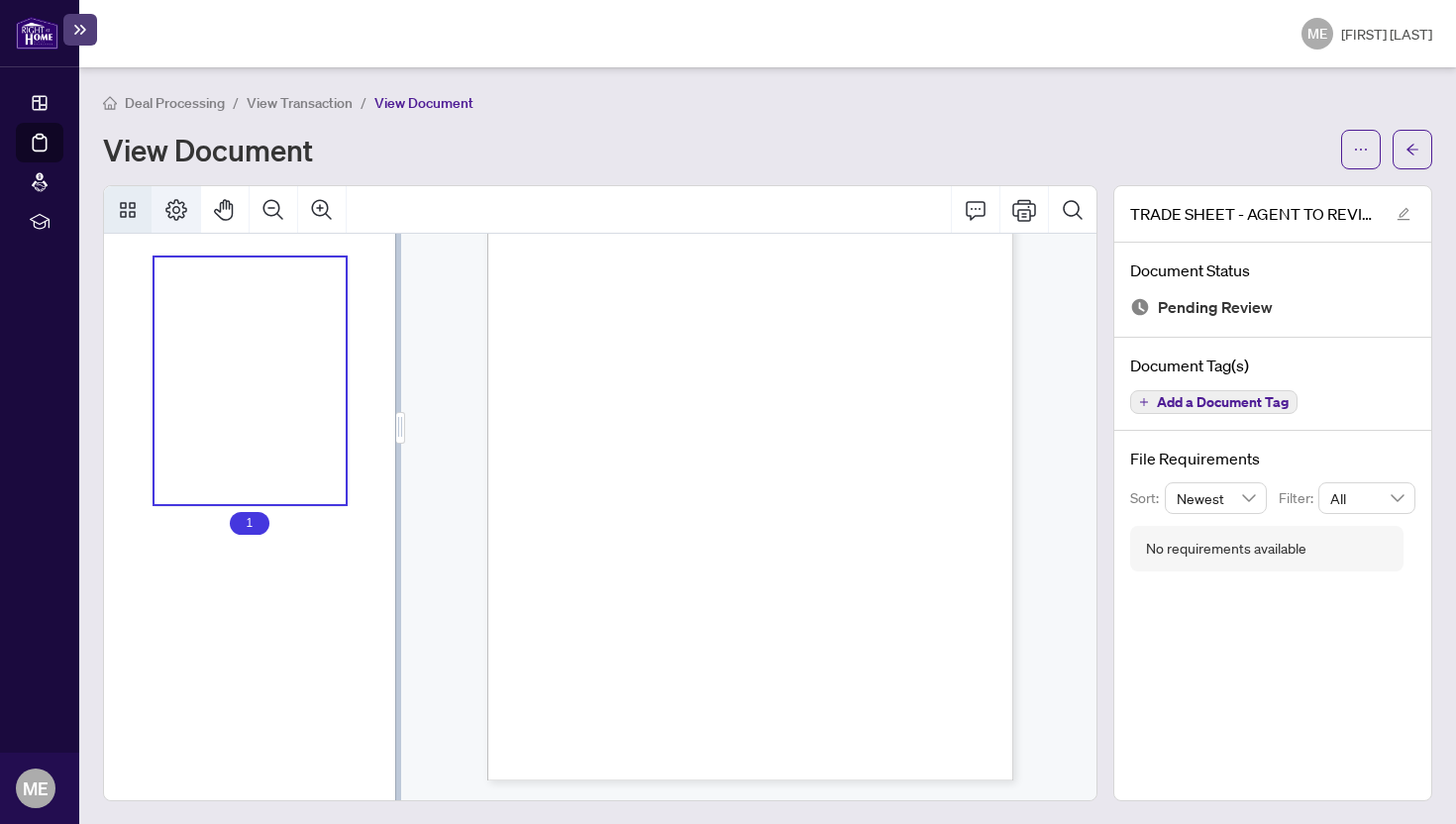 click 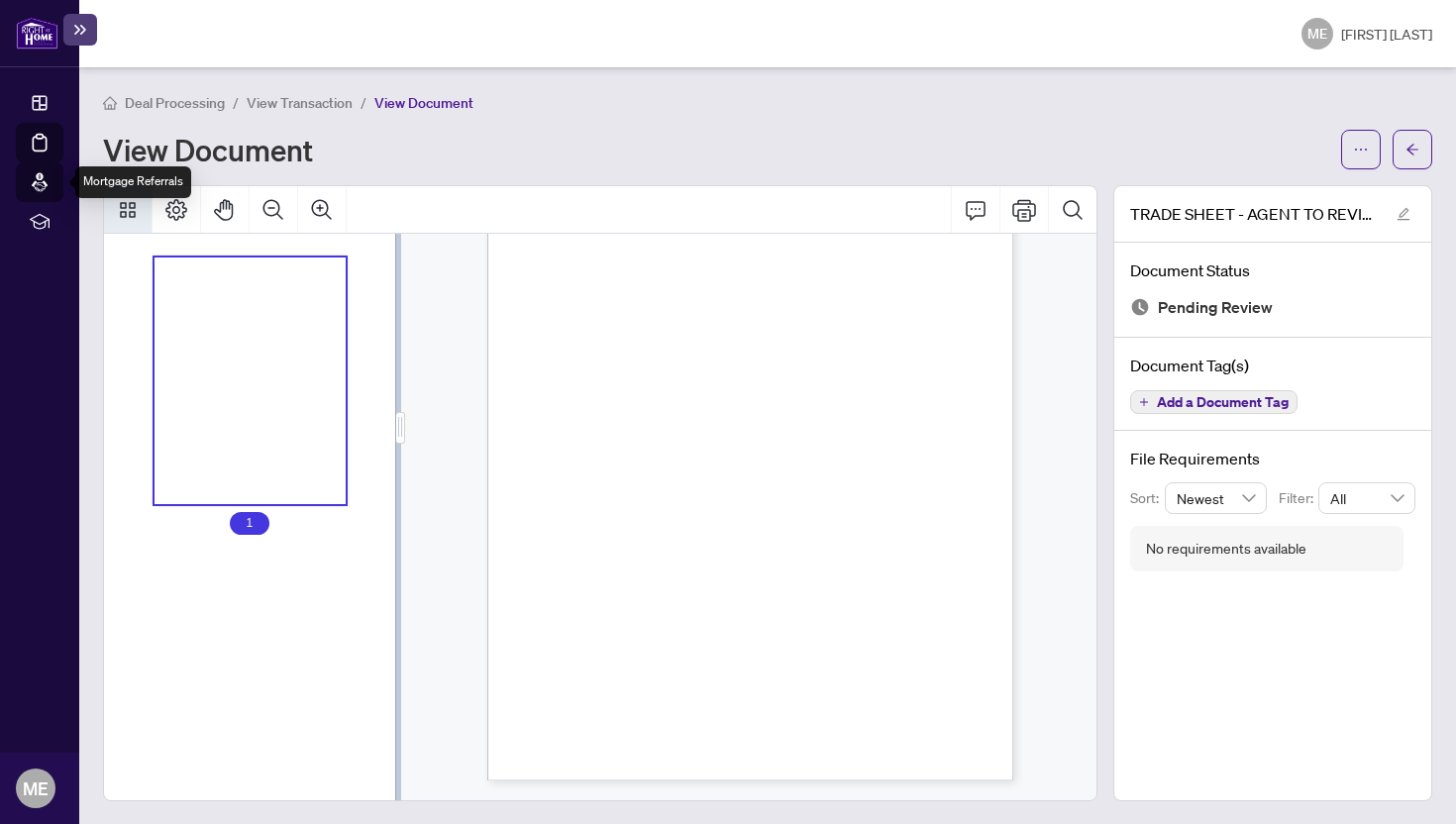 click on "Mortgage Referrals" at bounding box center (59, 196) 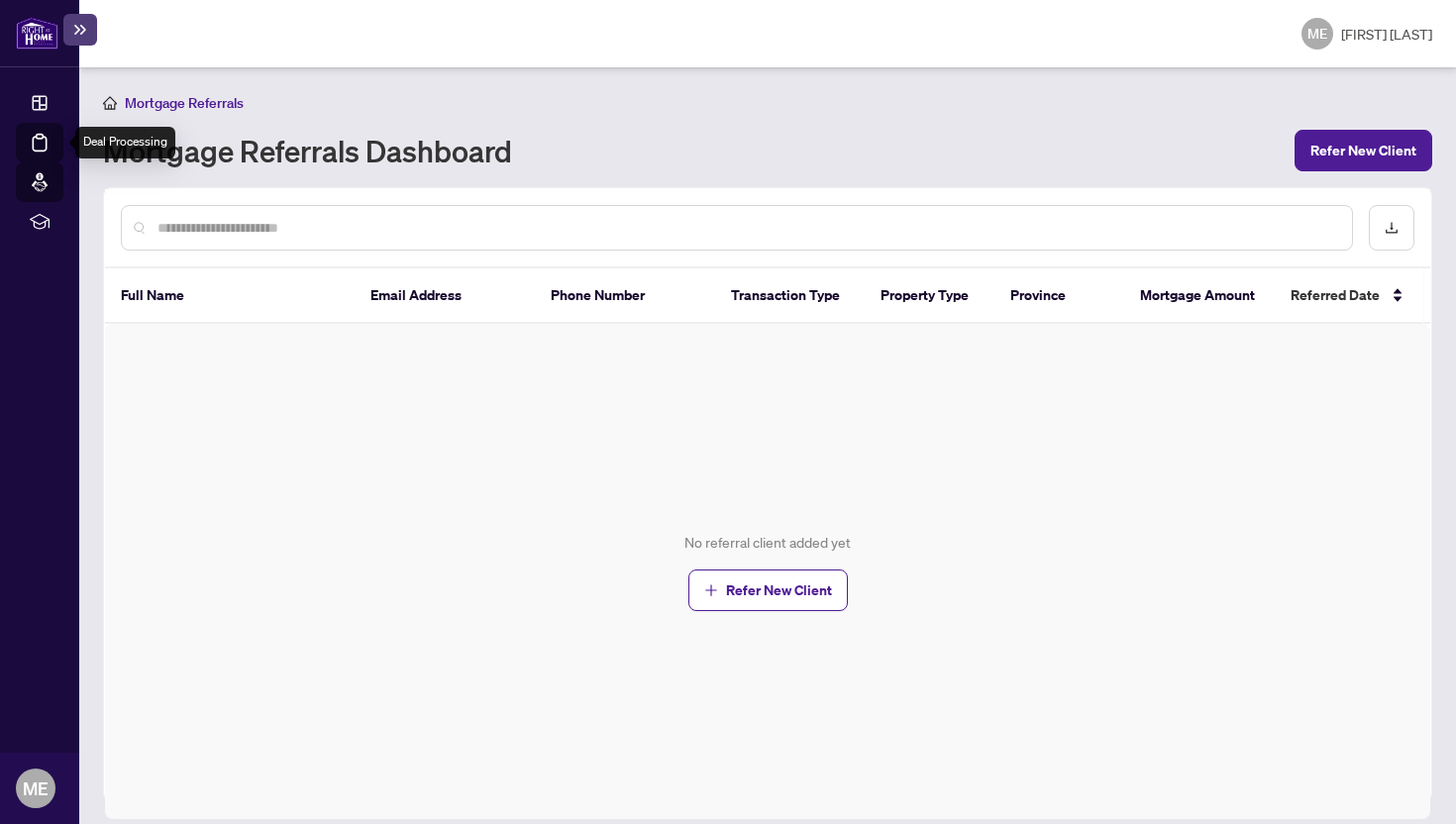 click on "Deal Processing" at bounding box center (62, 156) 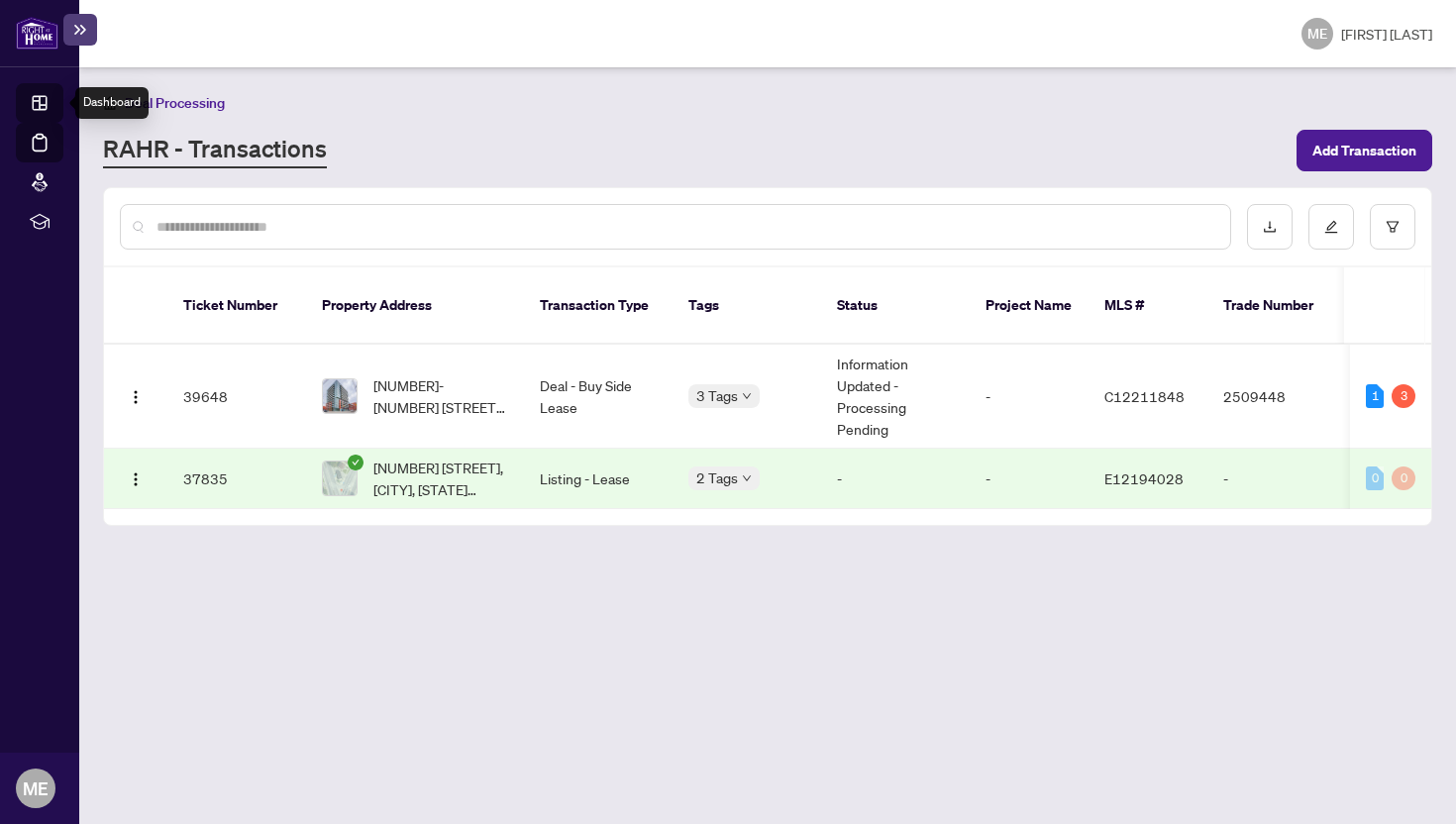 click on "Dashboard" at bounding box center [61, 106] 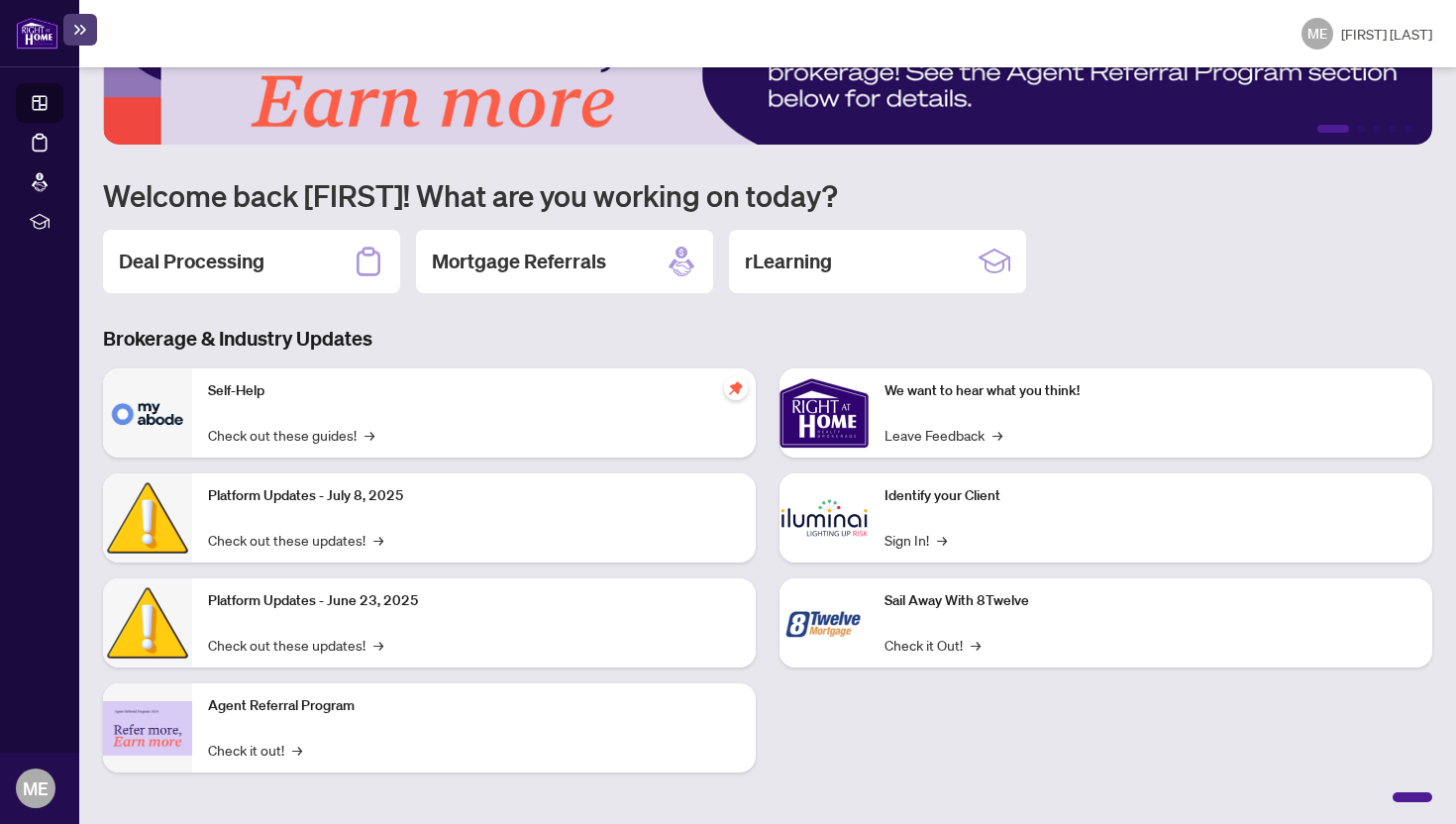 scroll, scrollTop: 93, scrollLeft: 0, axis: vertical 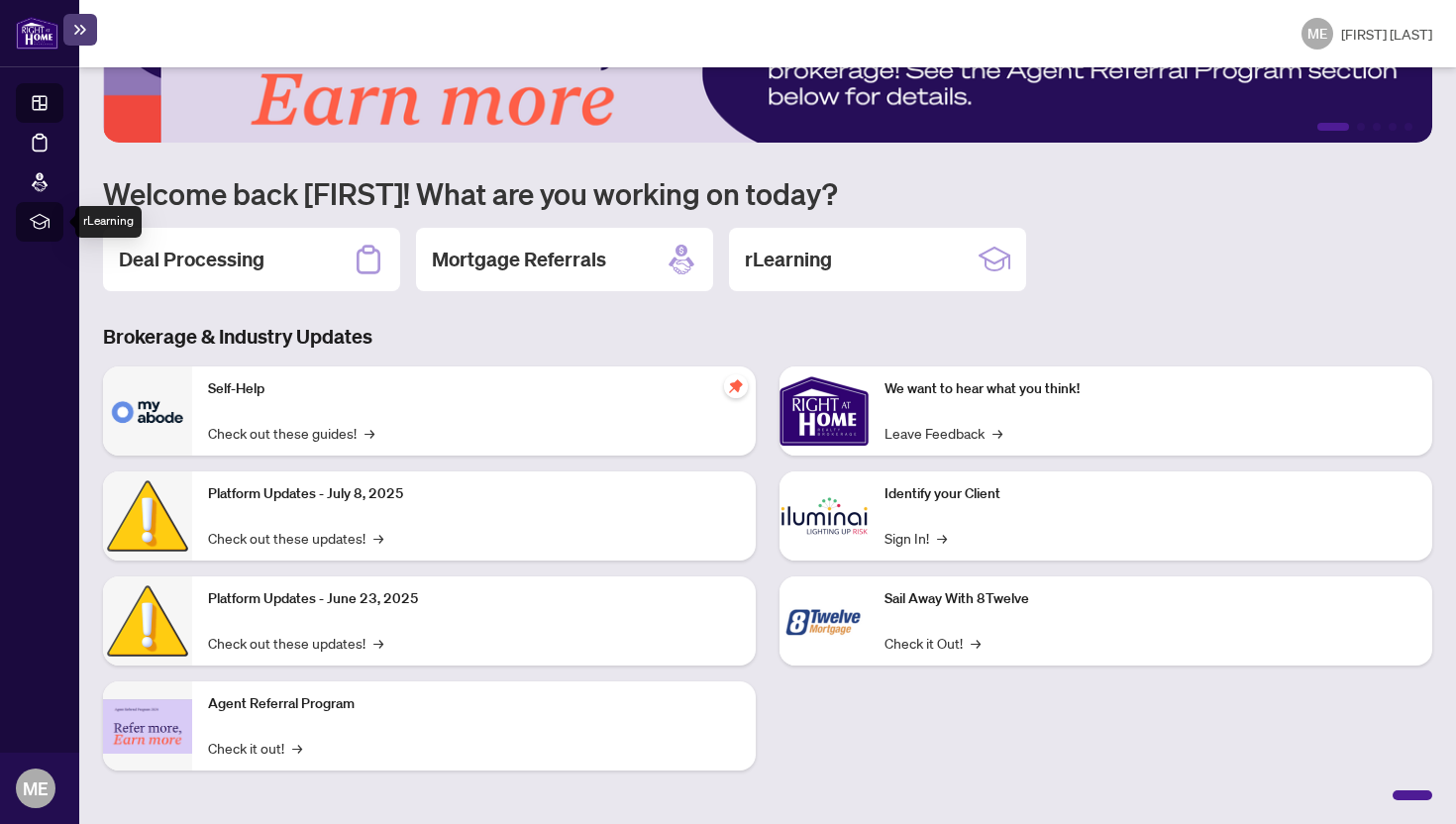 click on "rLearning" at bounding box center (57, 225) 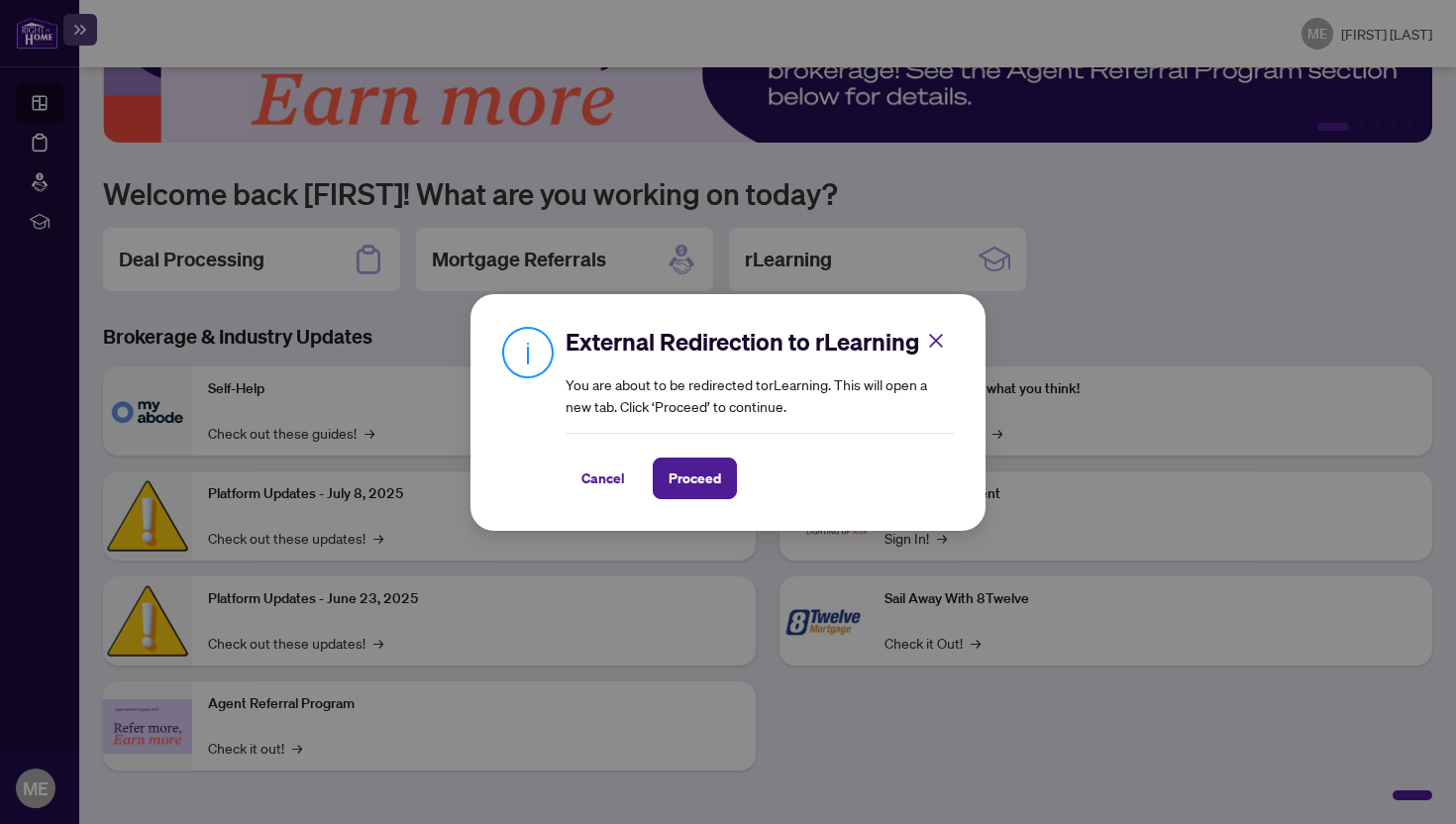 click on "External Redirection to rLearning You are about to be redirected to  rLearning . This will open a new tab. Click ‘Proceed’ to continue. Cancel Proceed Cancel OK" at bounding box center (728, 412) 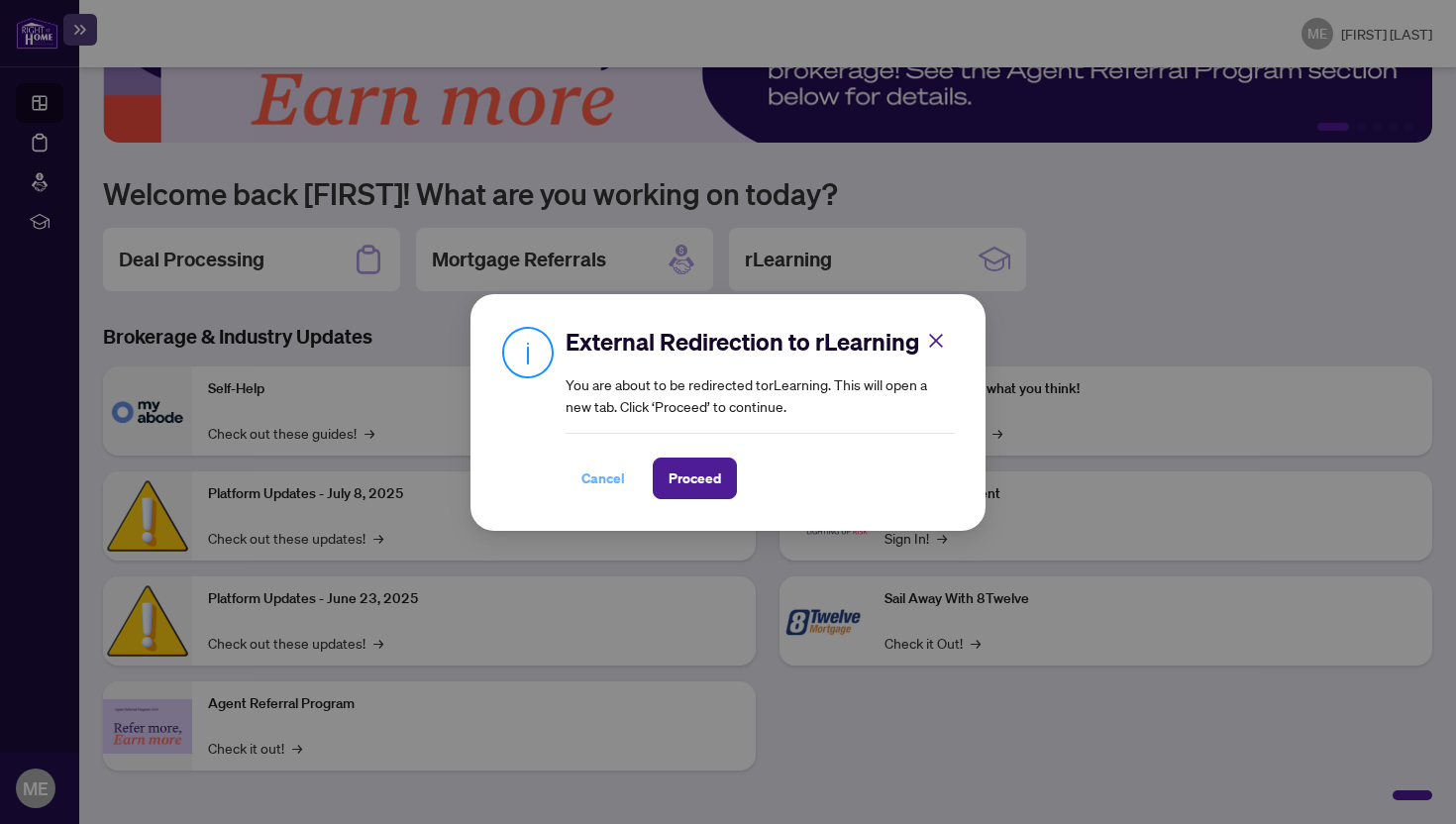 click on "Cancel" at bounding box center (603, 478) 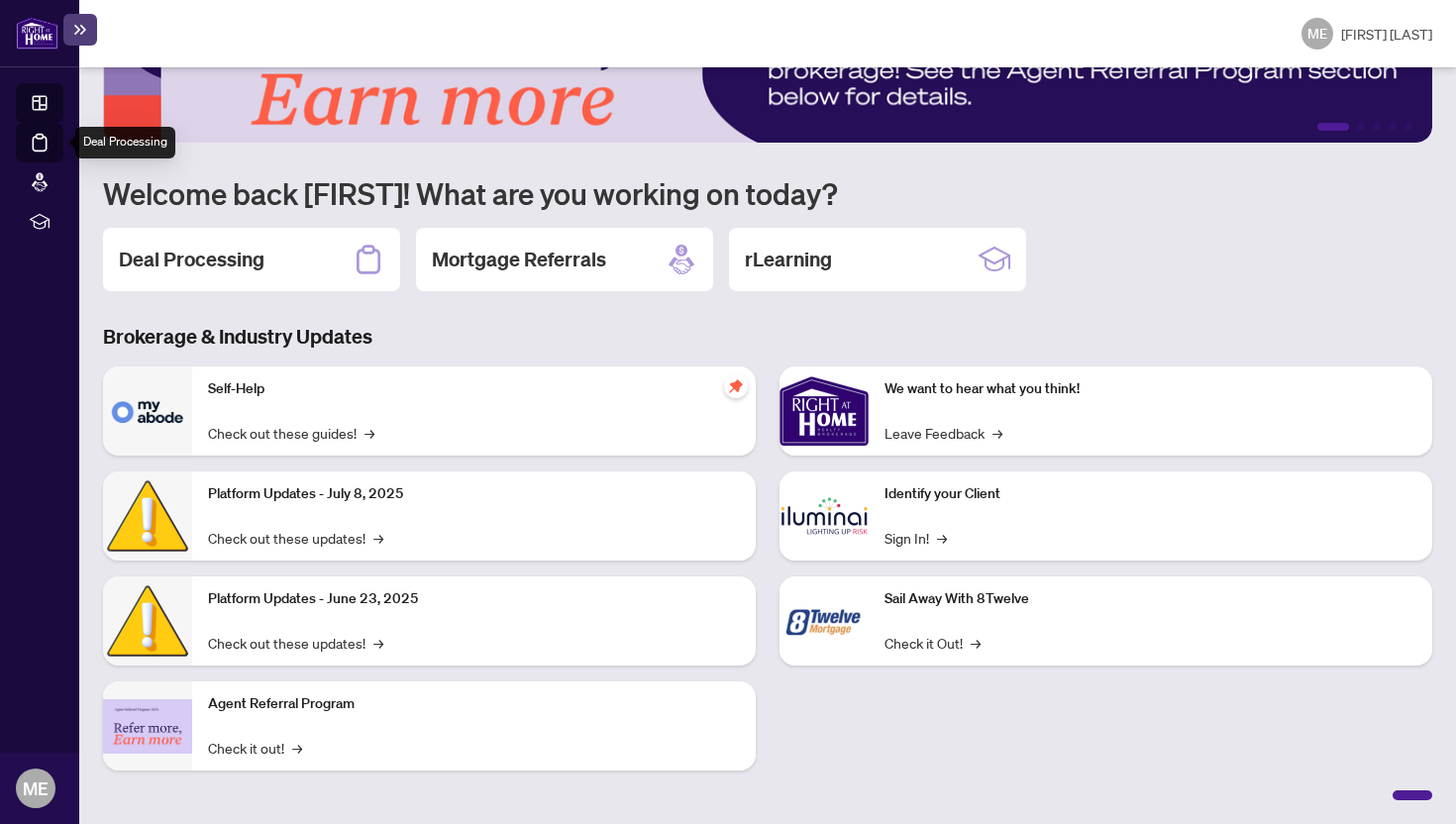 click on "Deal Processing" at bounding box center (62, 156) 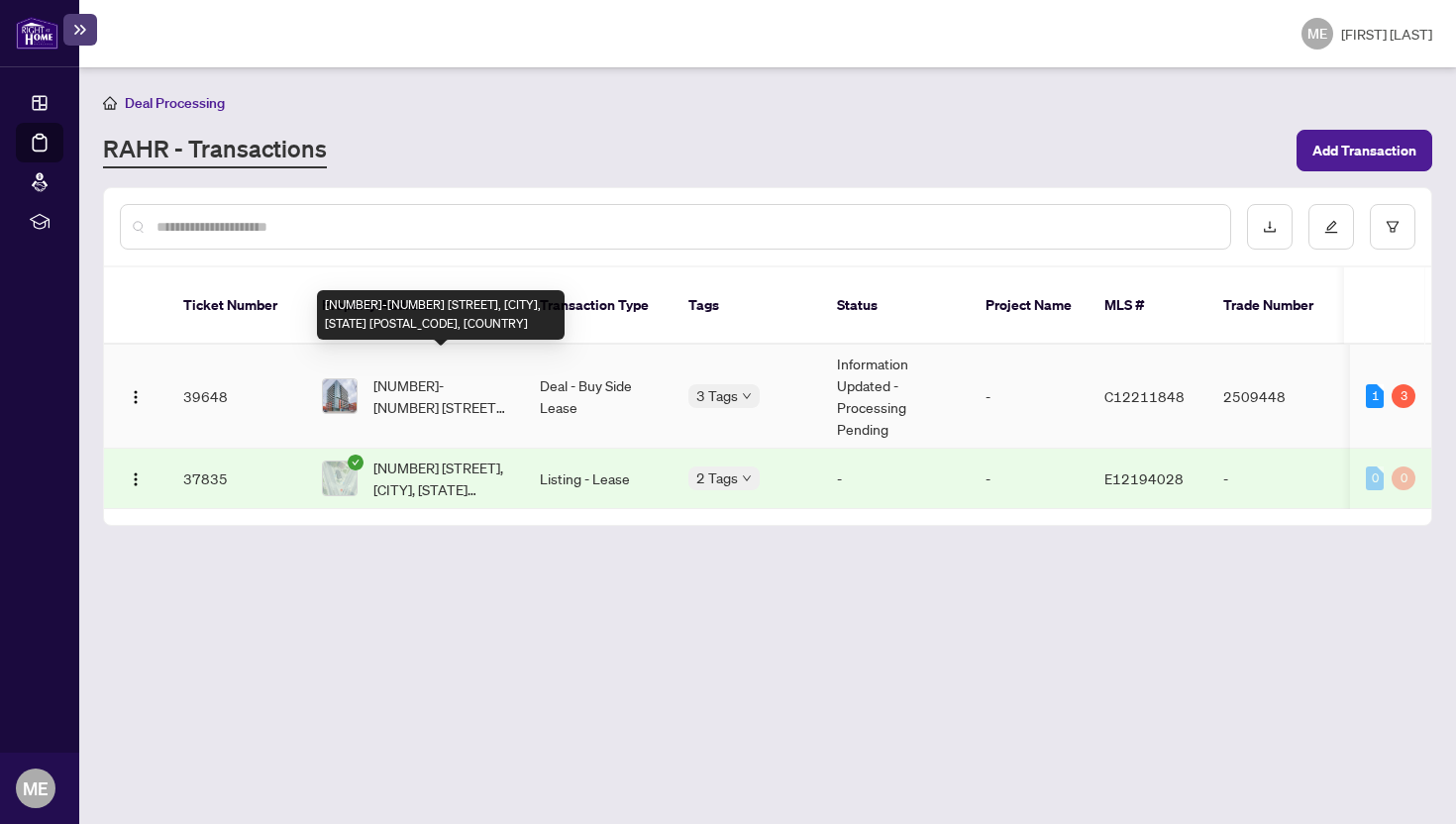 click on "[NUMBER]-[NUMBER] [STREET], [CITY], [STATE] [POSTAL_CODE], [COUNTRY]" at bounding box center (441, 396) 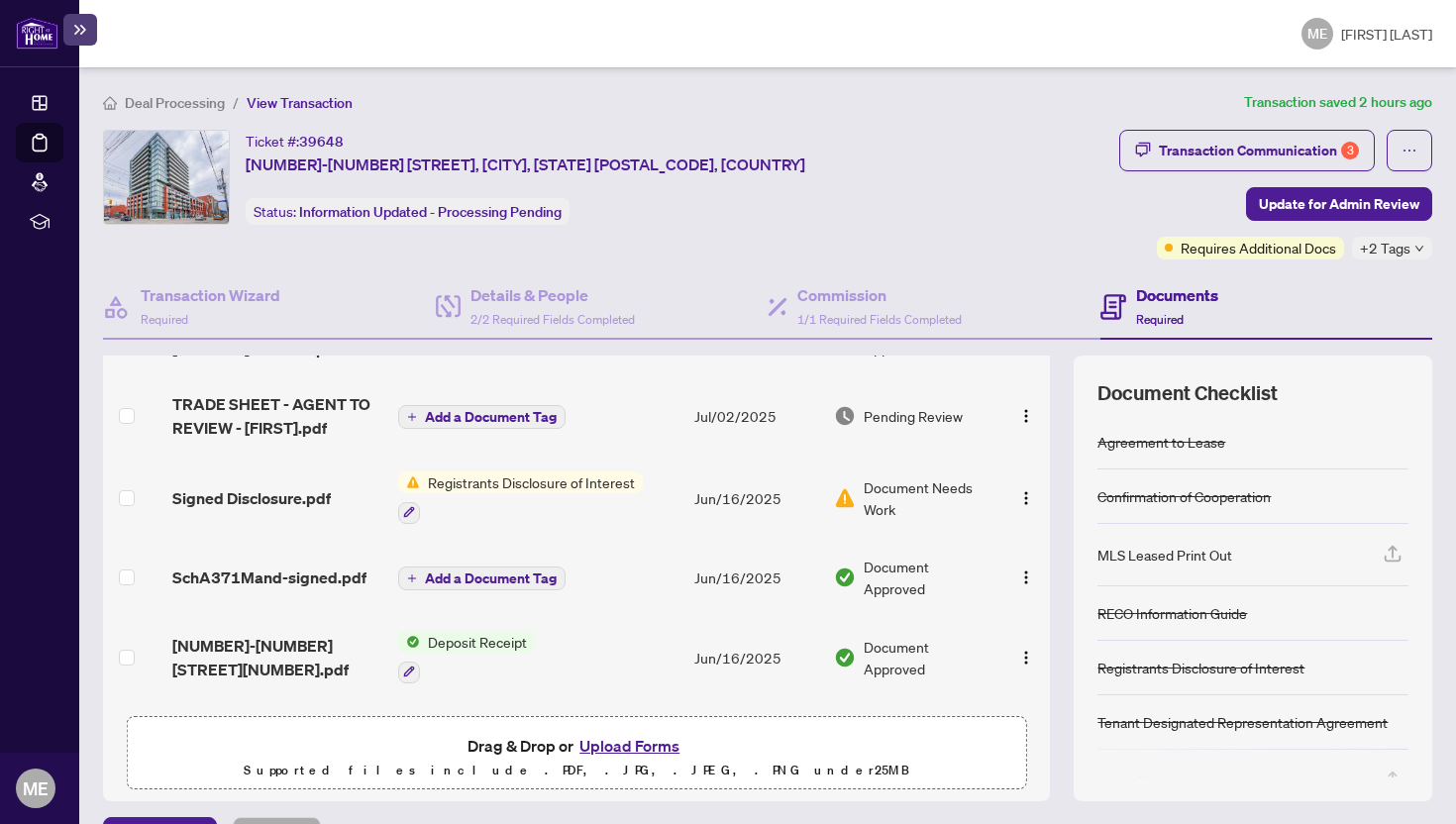 scroll, scrollTop: 599, scrollLeft: 0, axis: vertical 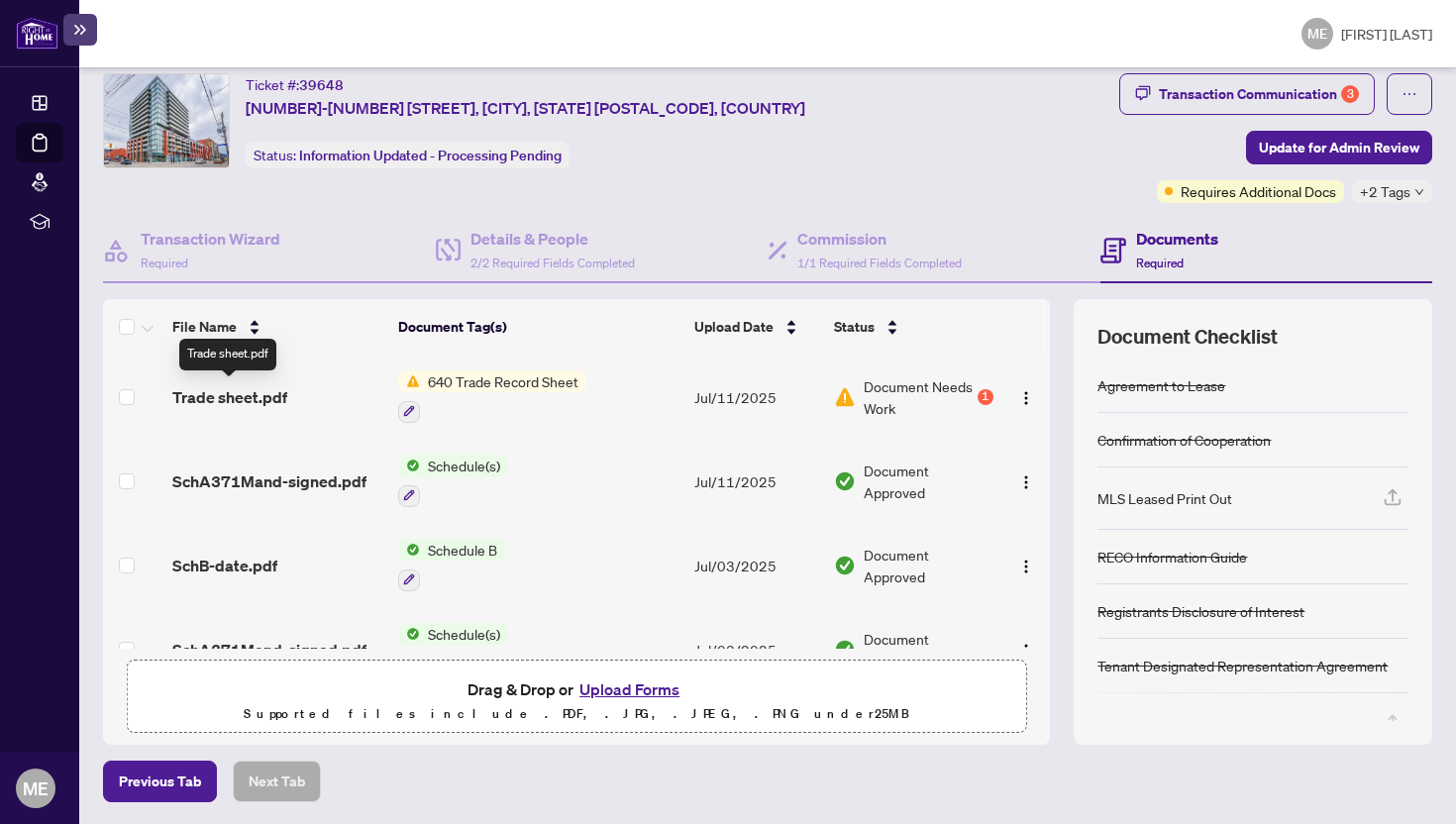 click on "Trade sheet.pdf" at bounding box center [230, 397] 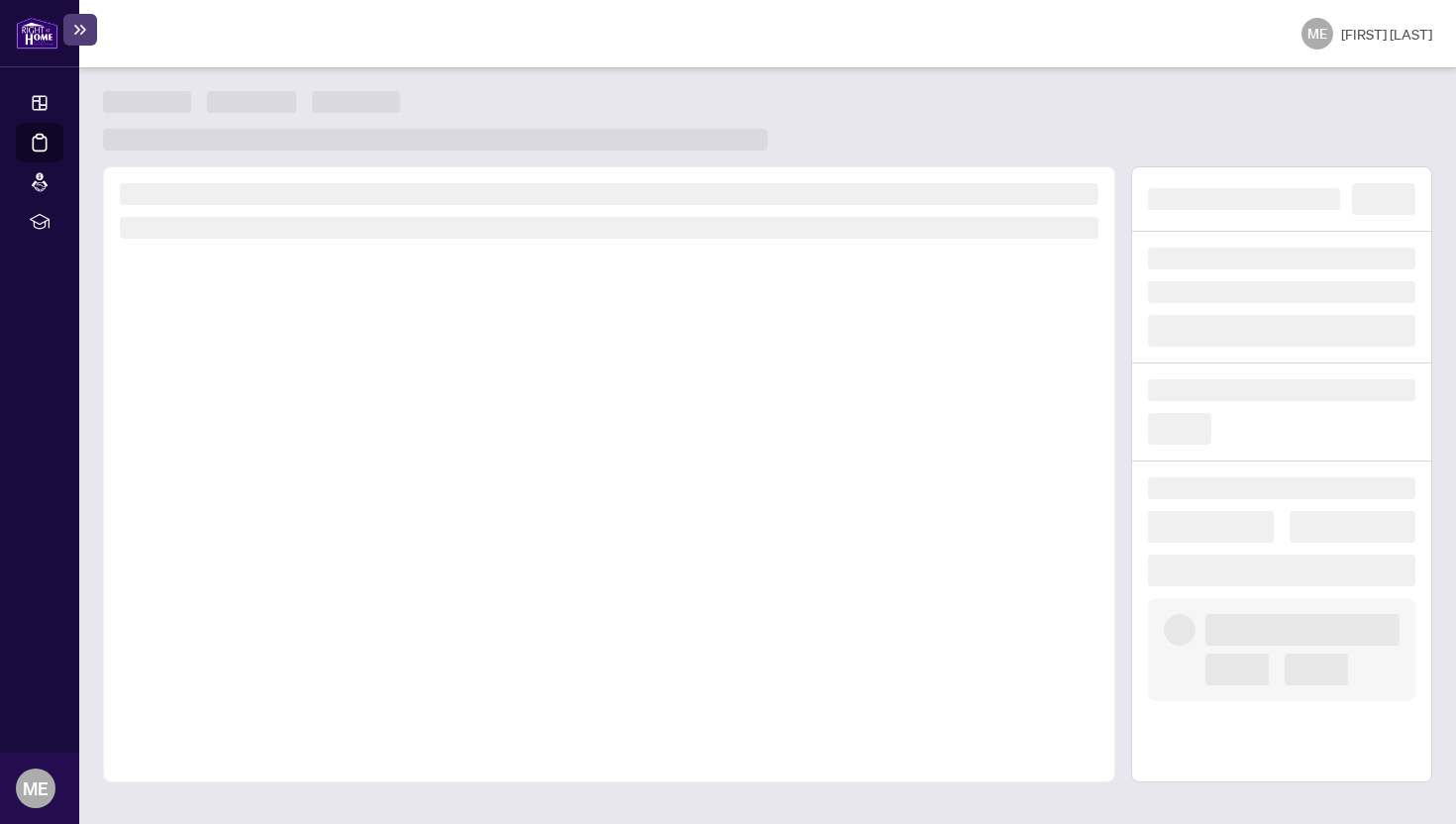 scroll, scrollTop: 0, scrollLeft: 0, axis: both 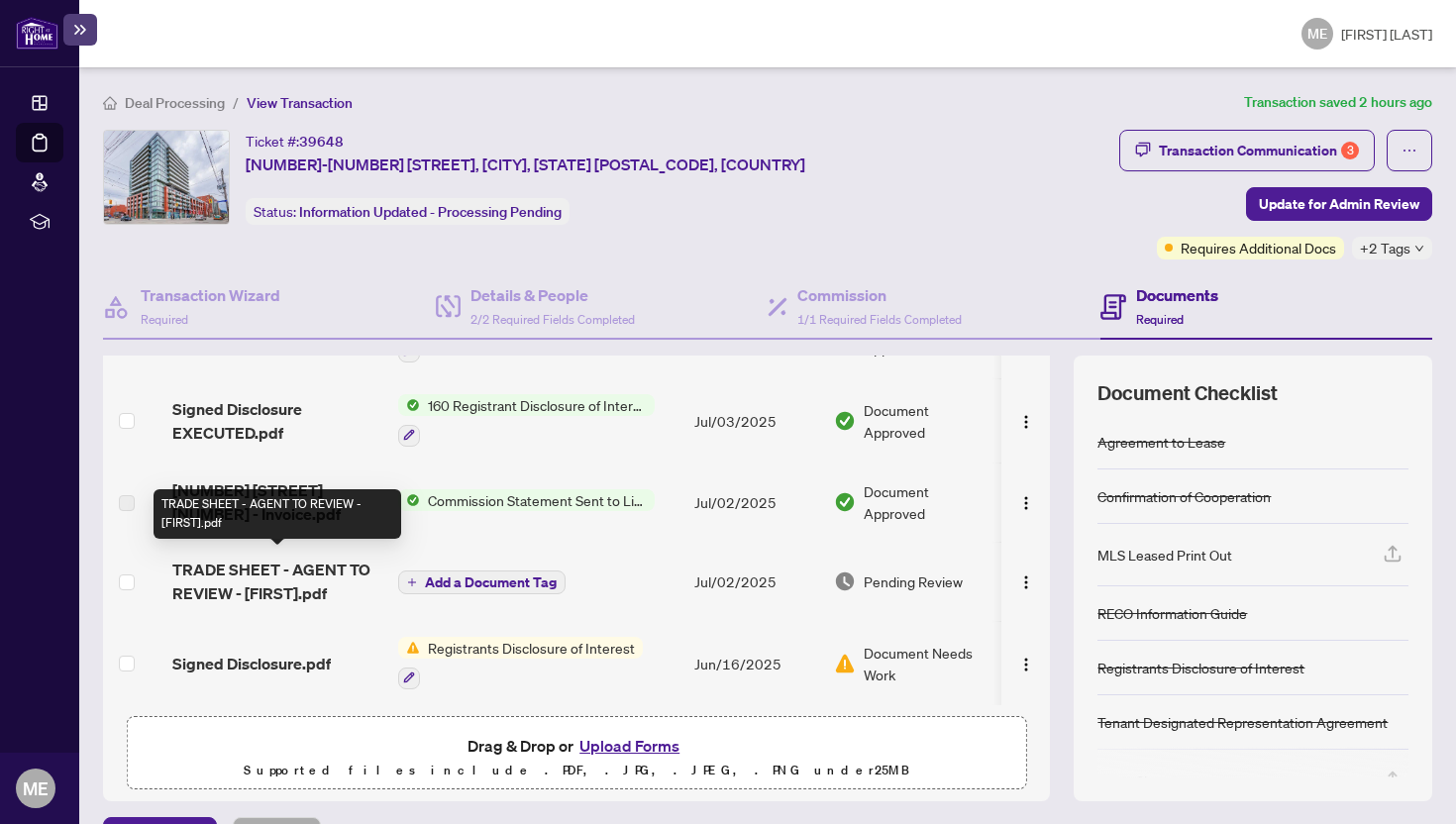 click on "TRADE SHEET - AGENT TO REVIEW - [FIRST].pdf" at bounding box center [277, 581] 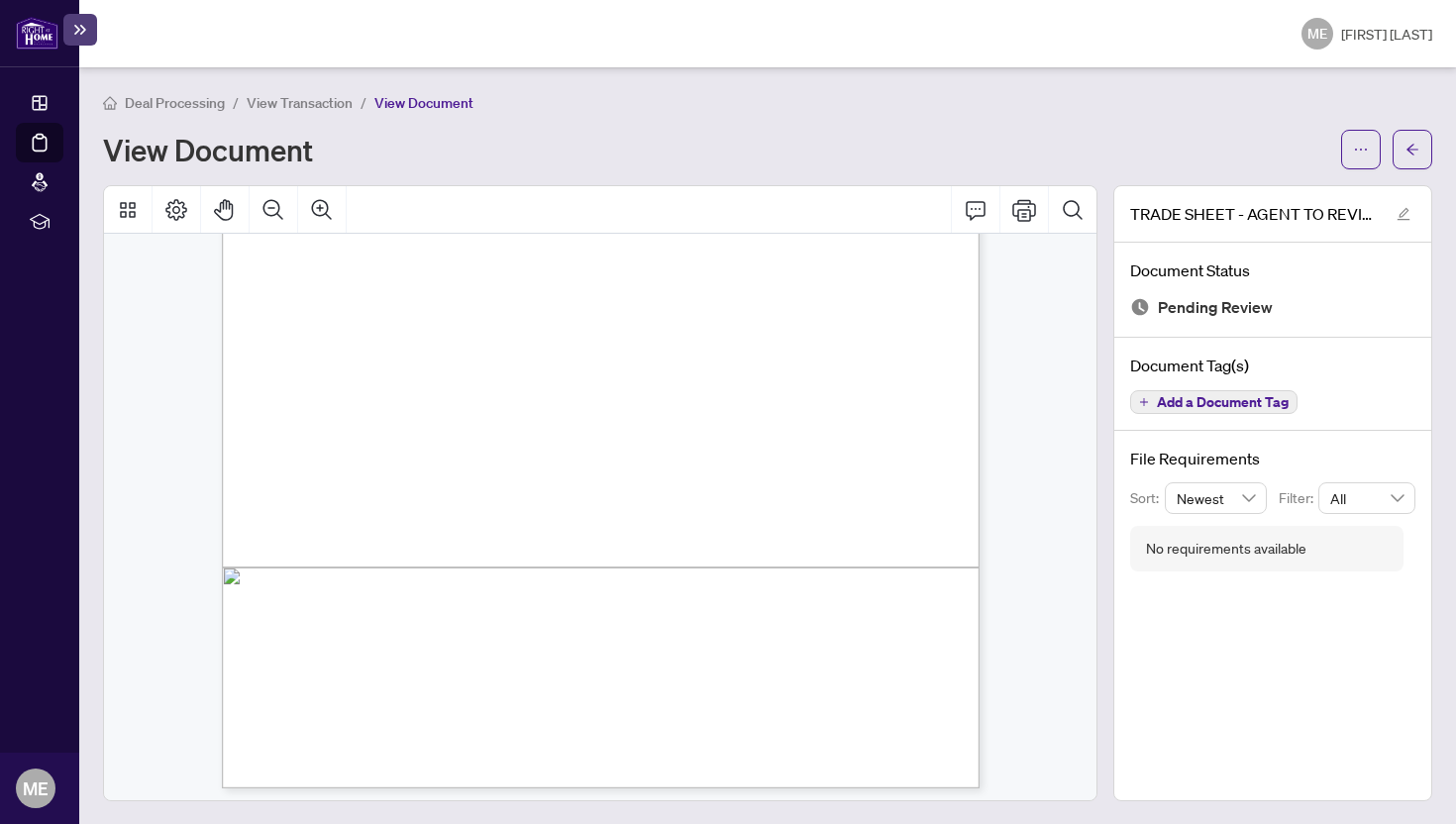 scroll, scrollTop: 454, scrollLeft: 0, axis: vertical 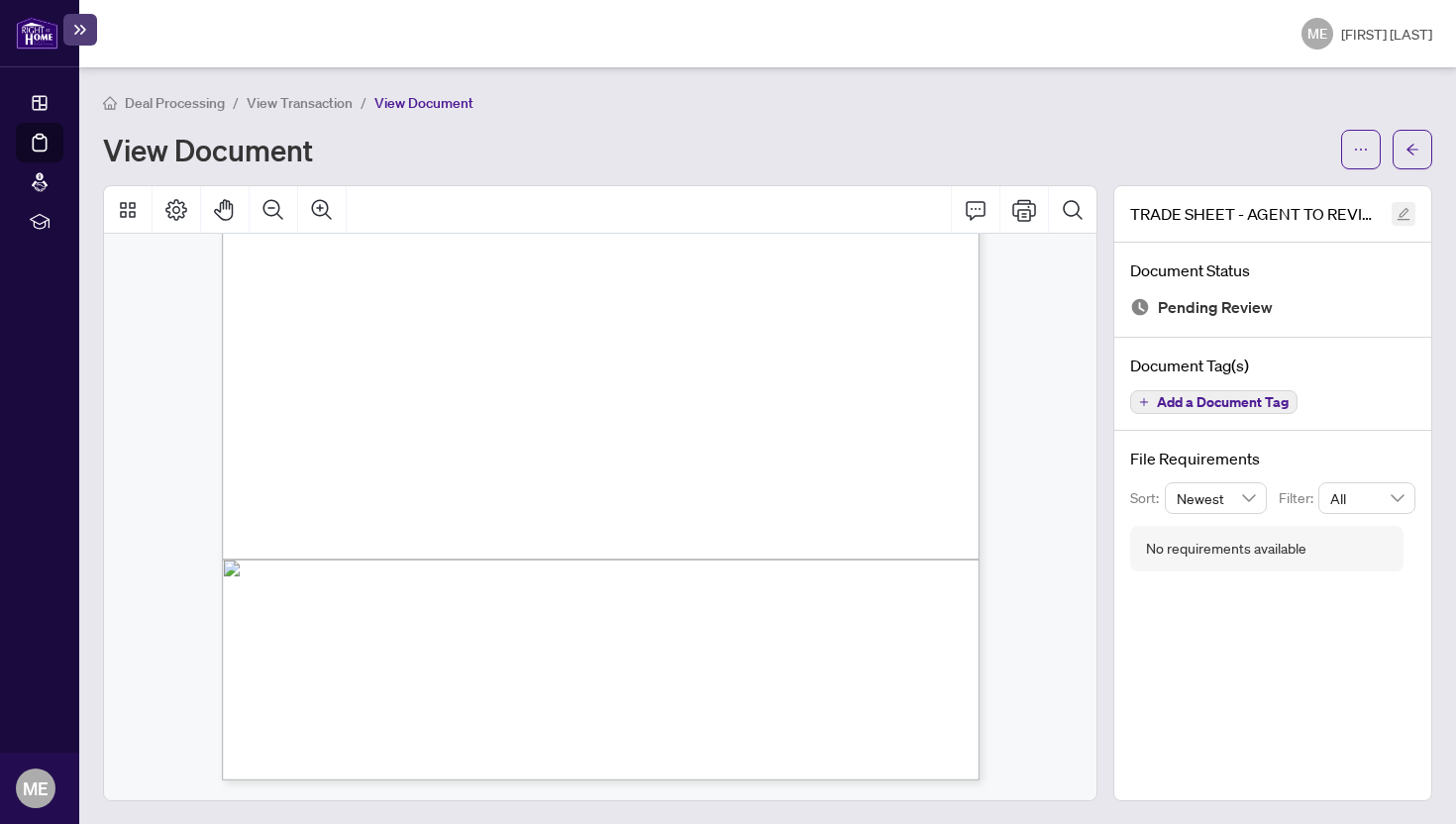 click 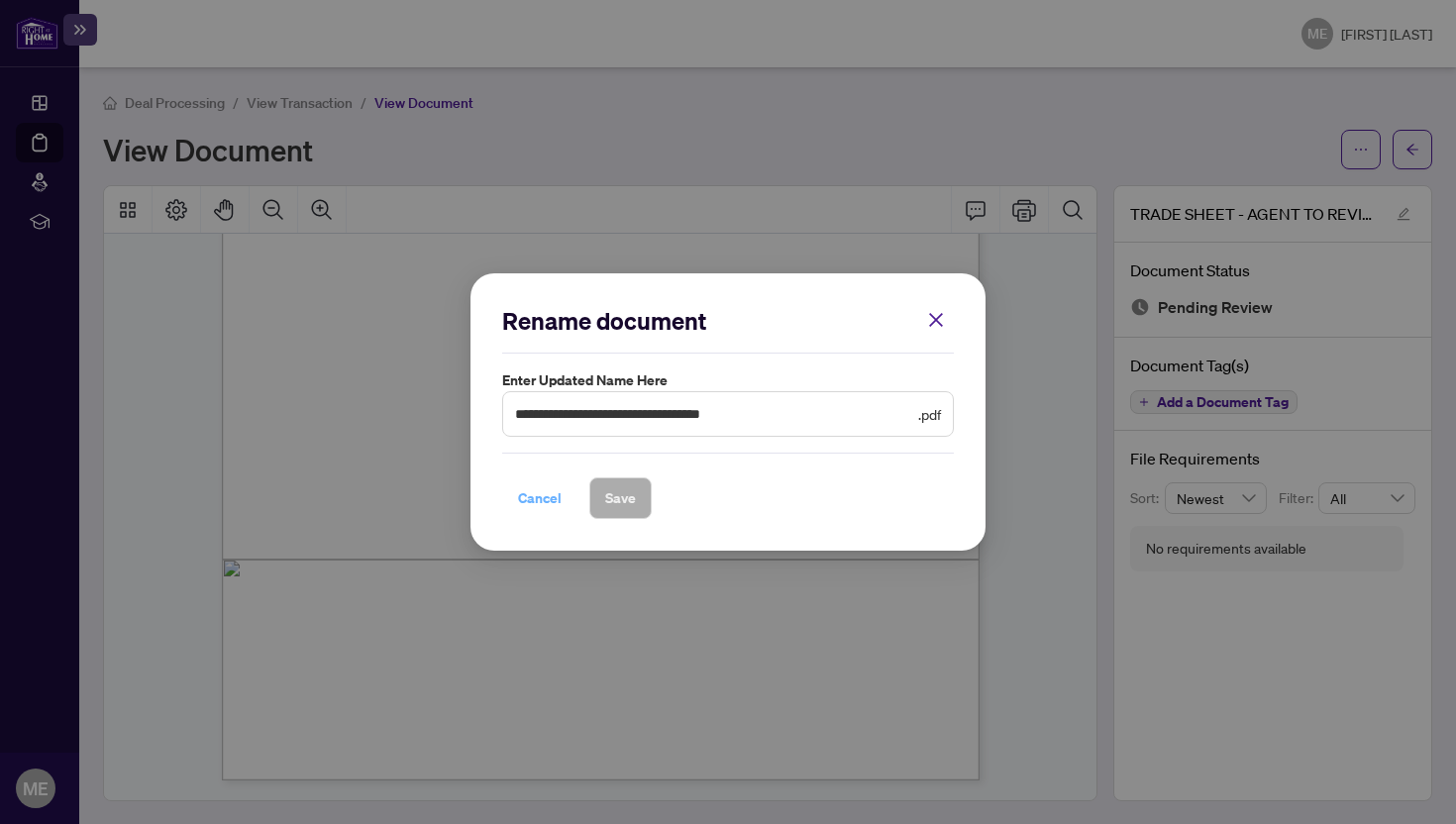 click on "Cancel" at bounding box center (540, 498) 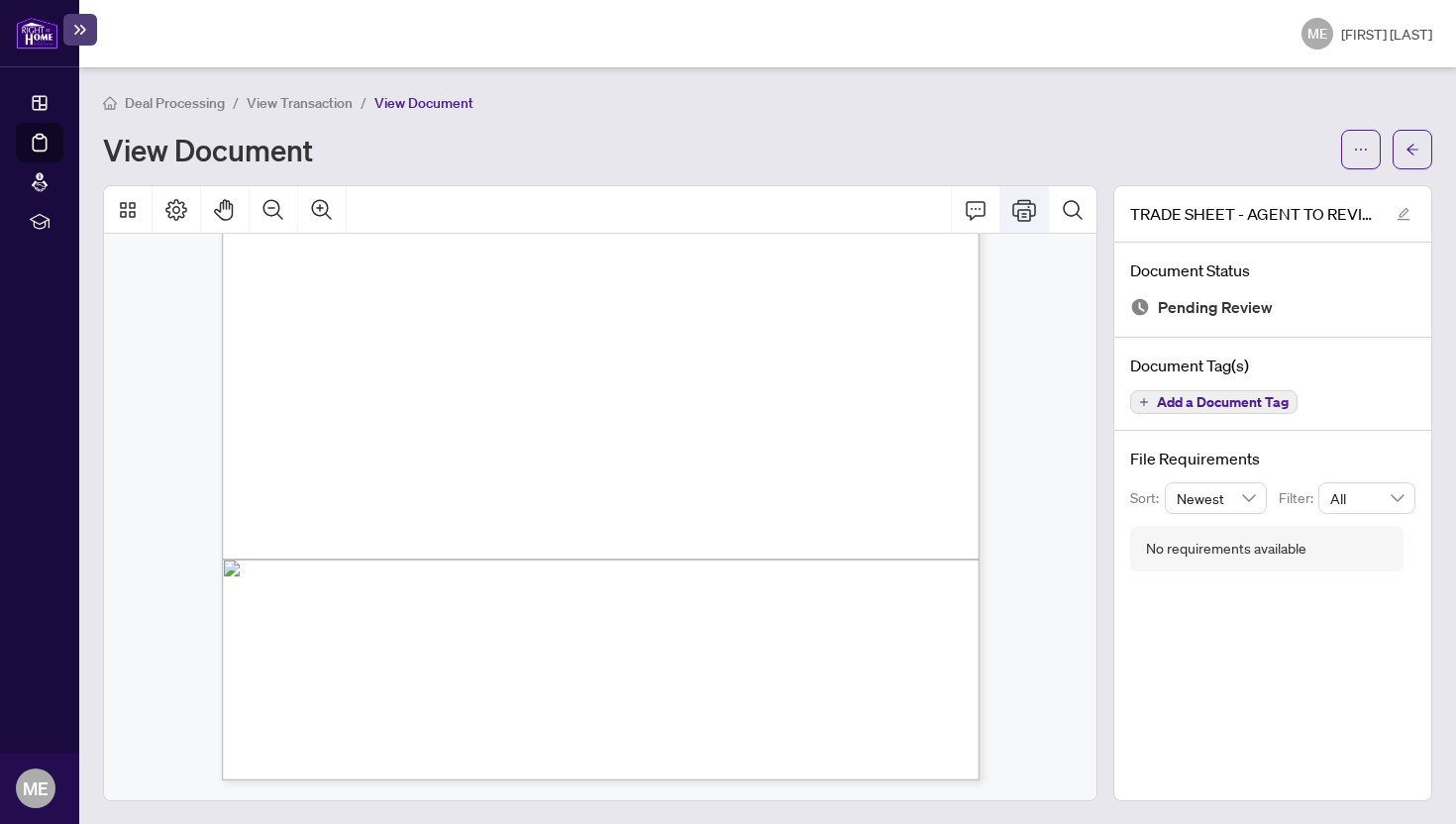 click 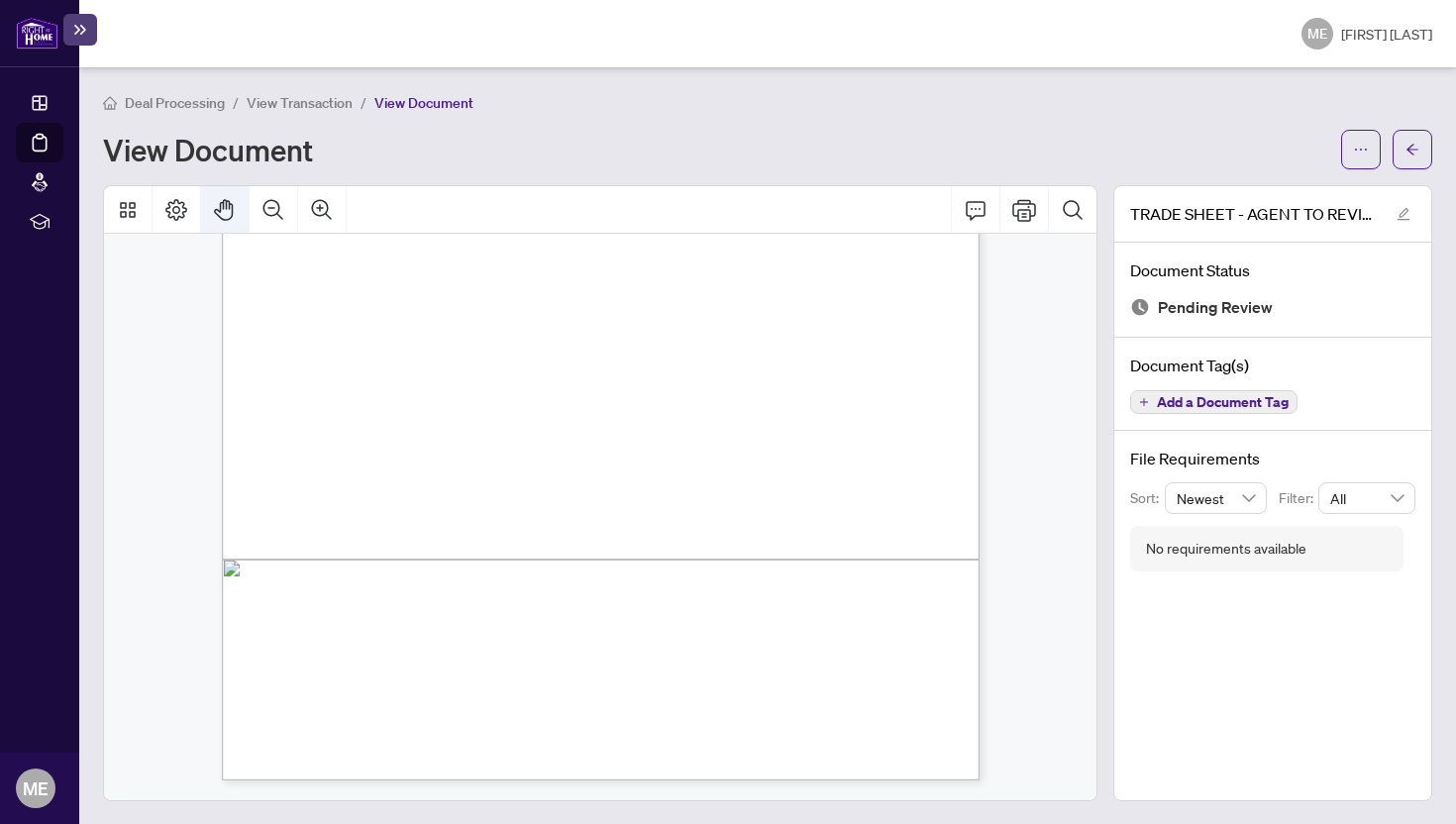 click 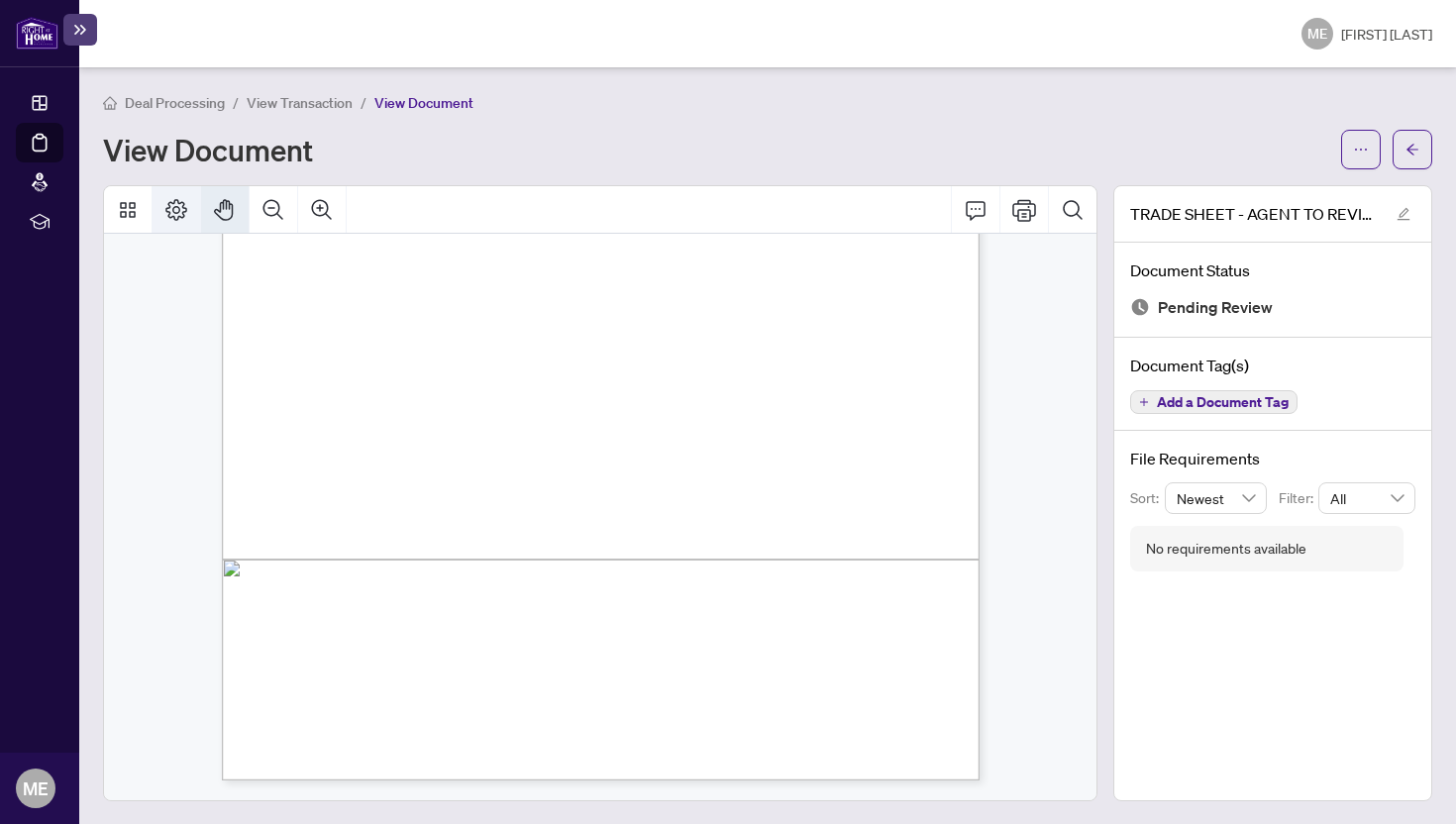 click at bounding box center [176, 210] 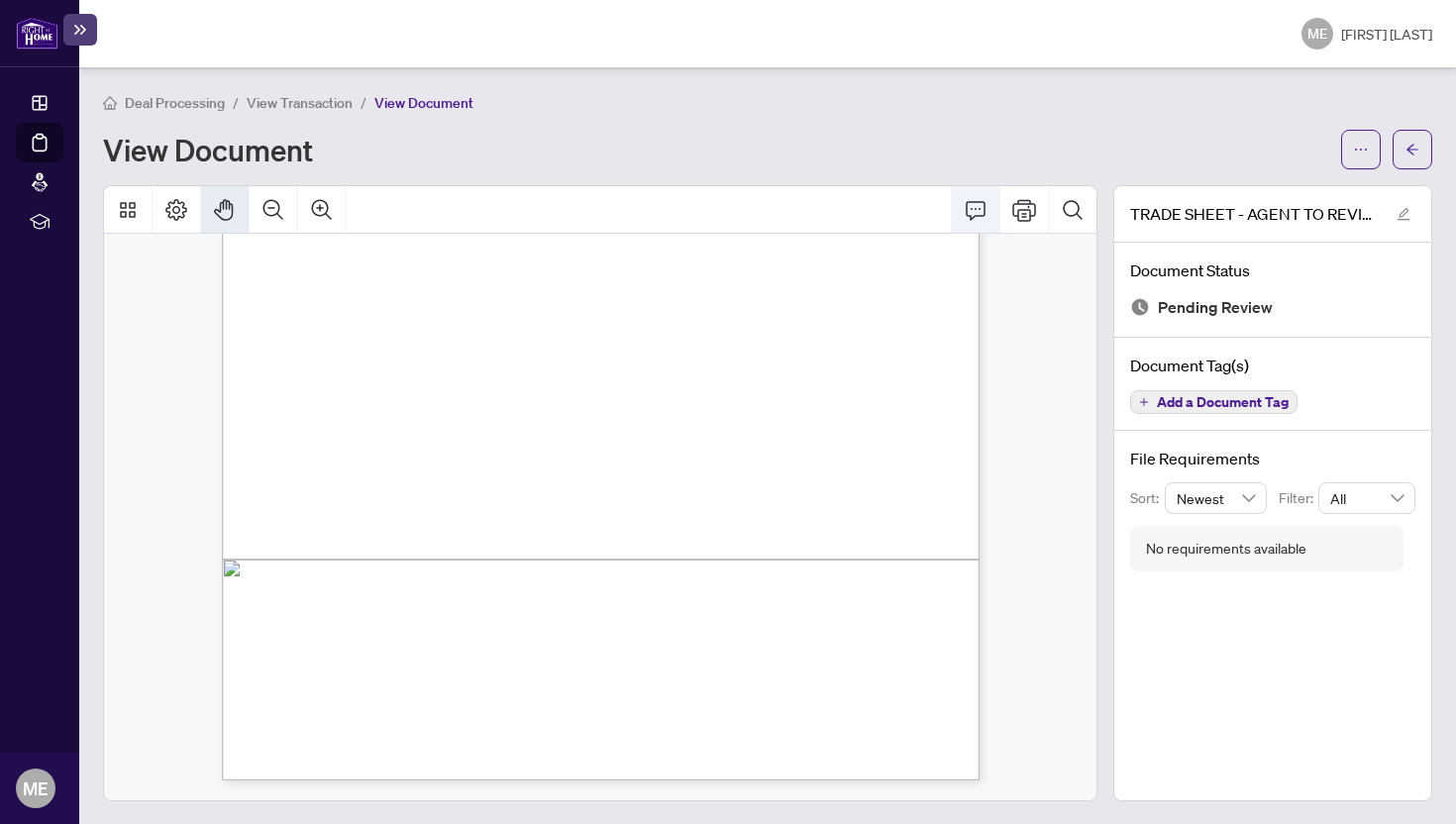 click 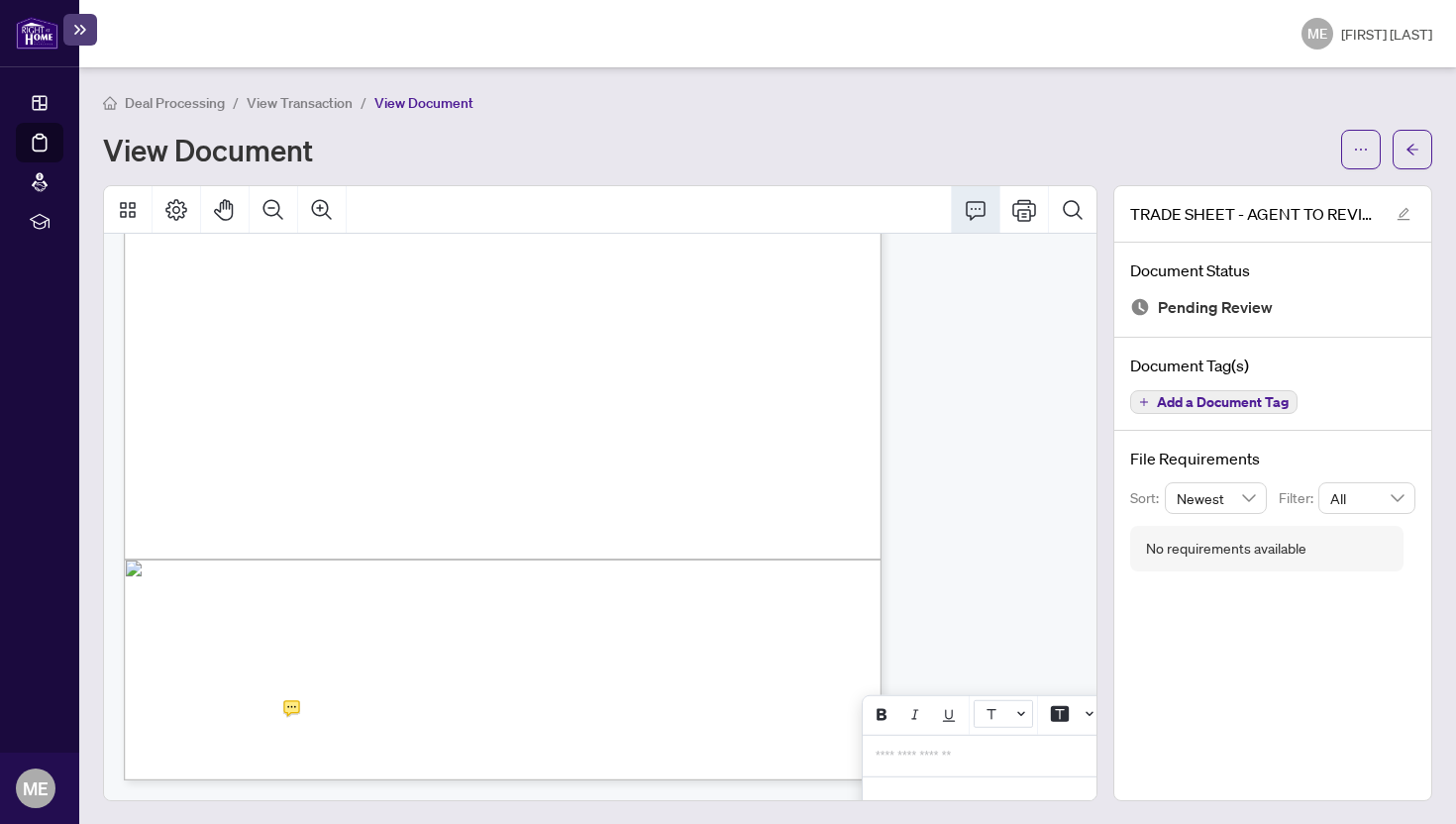 click 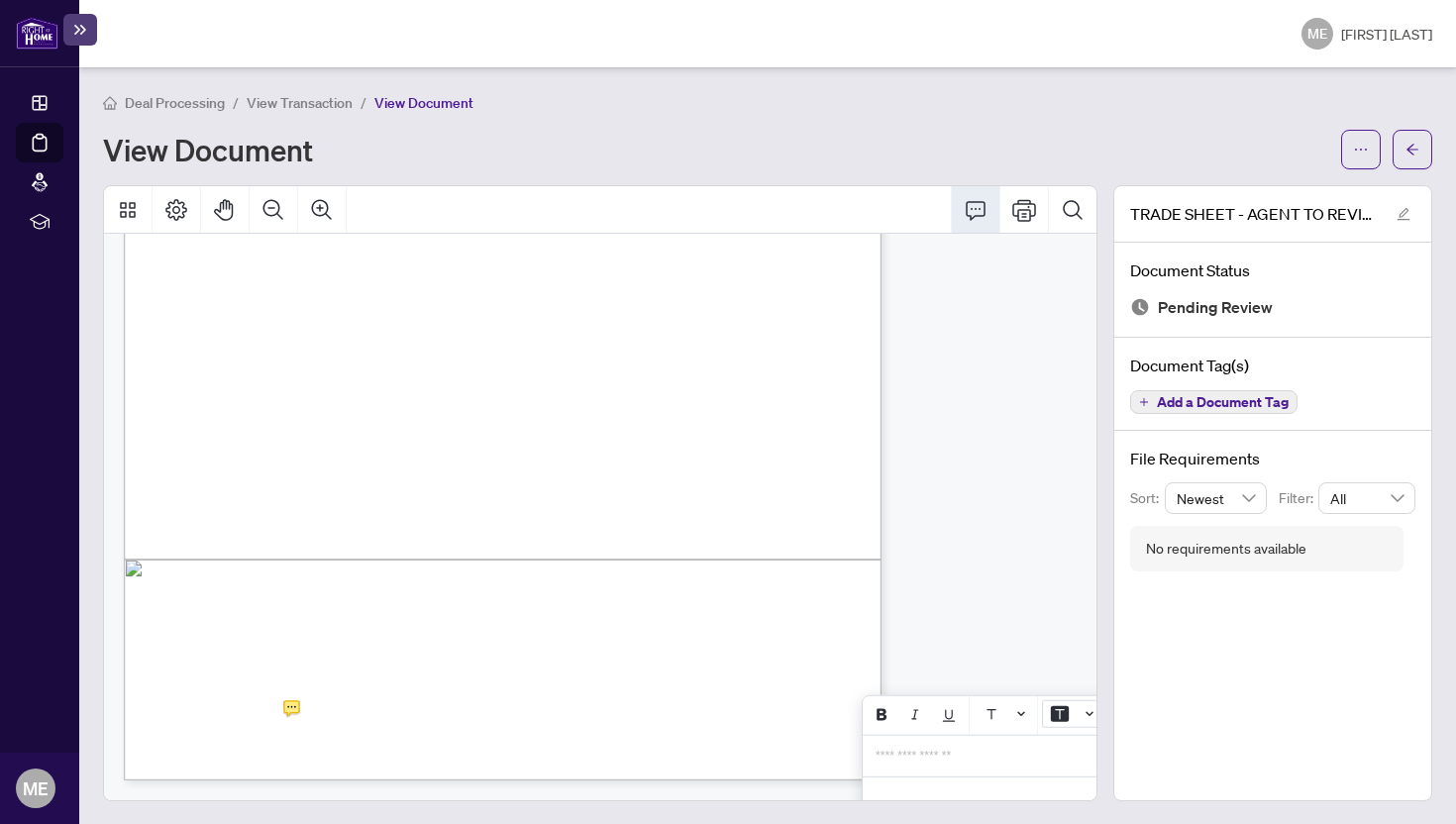 click 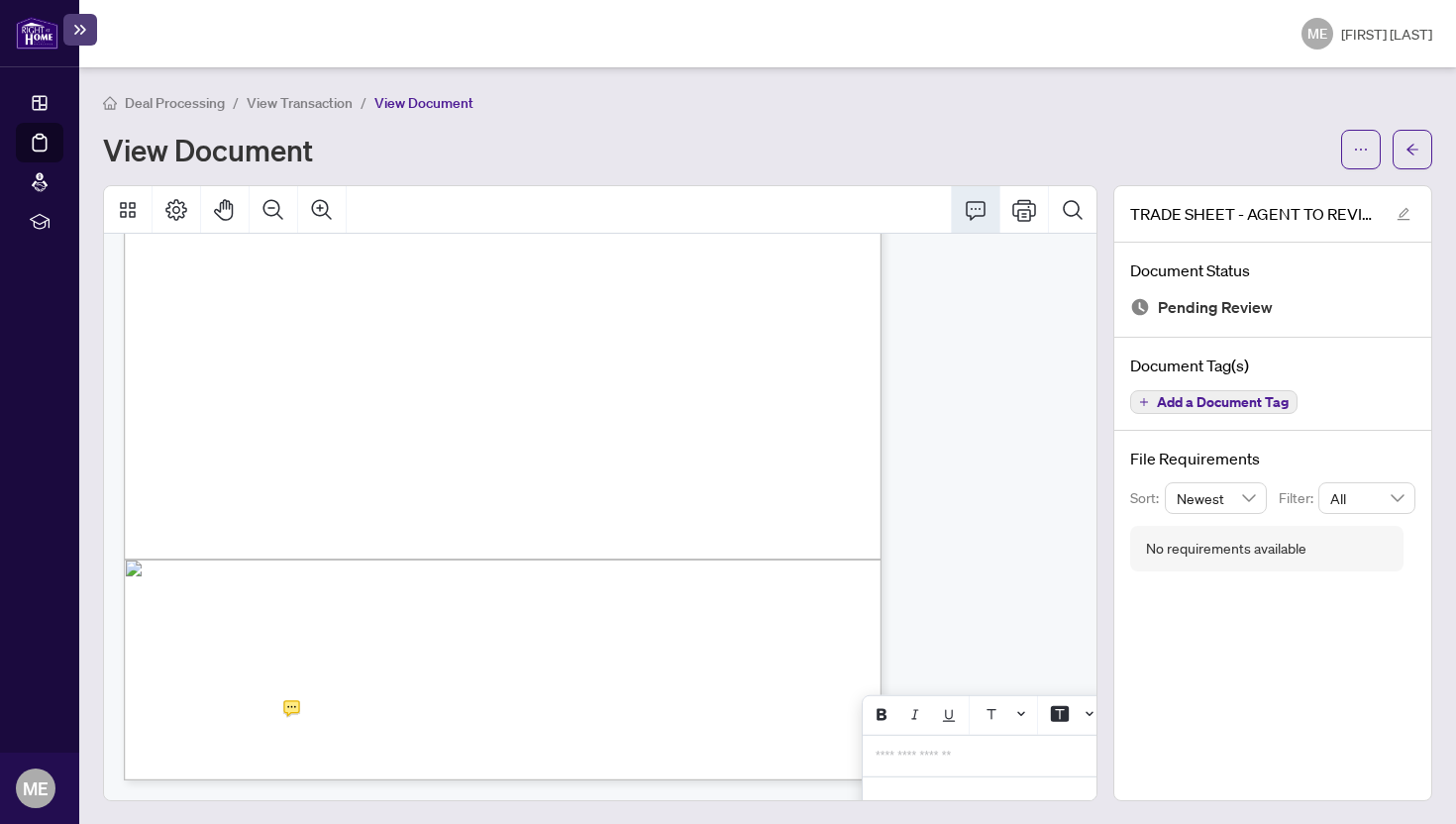 click on "**********" at bounding box center [1020, 756] 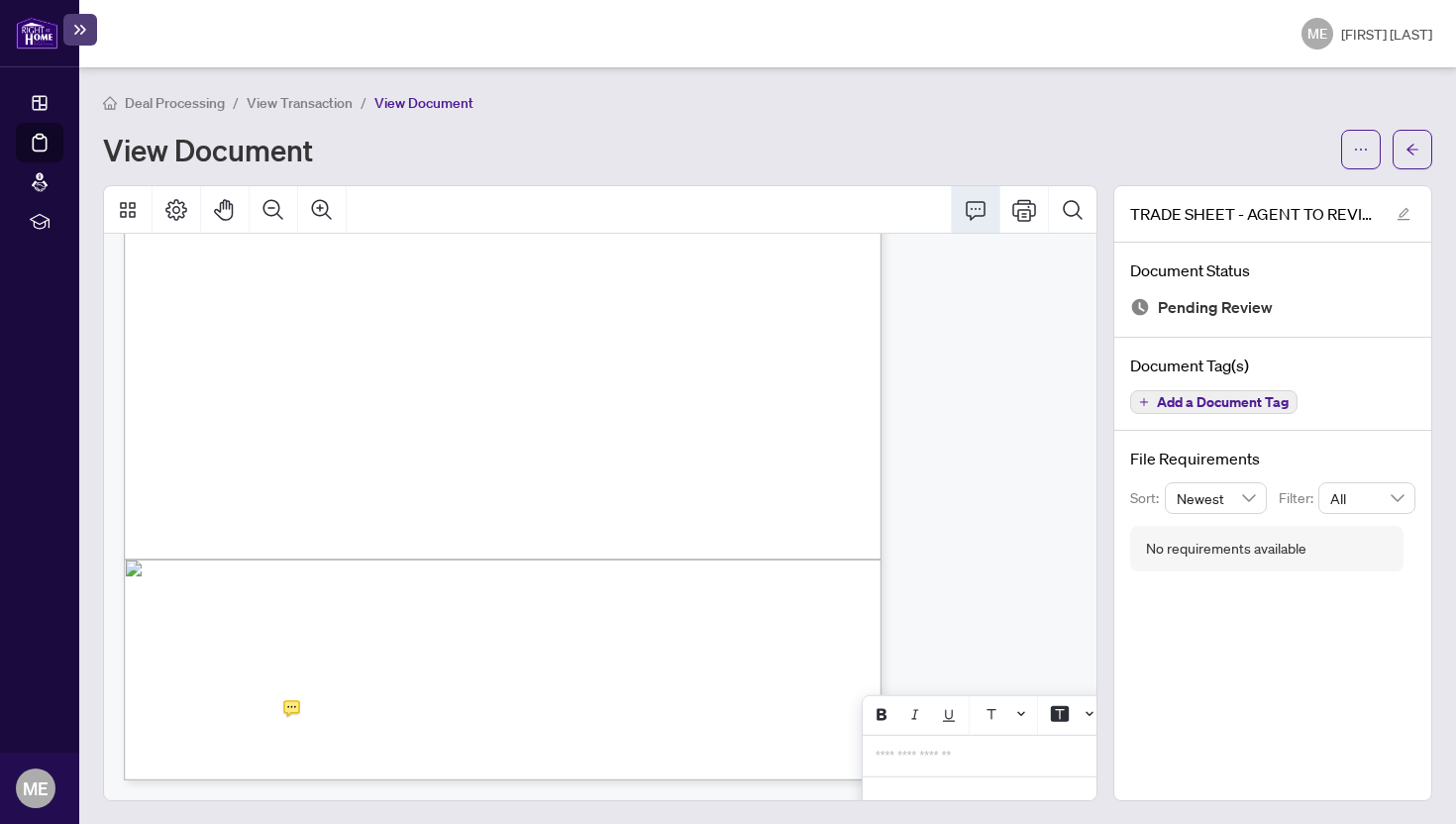 click on "**********" at bounding box center (1060, 323) 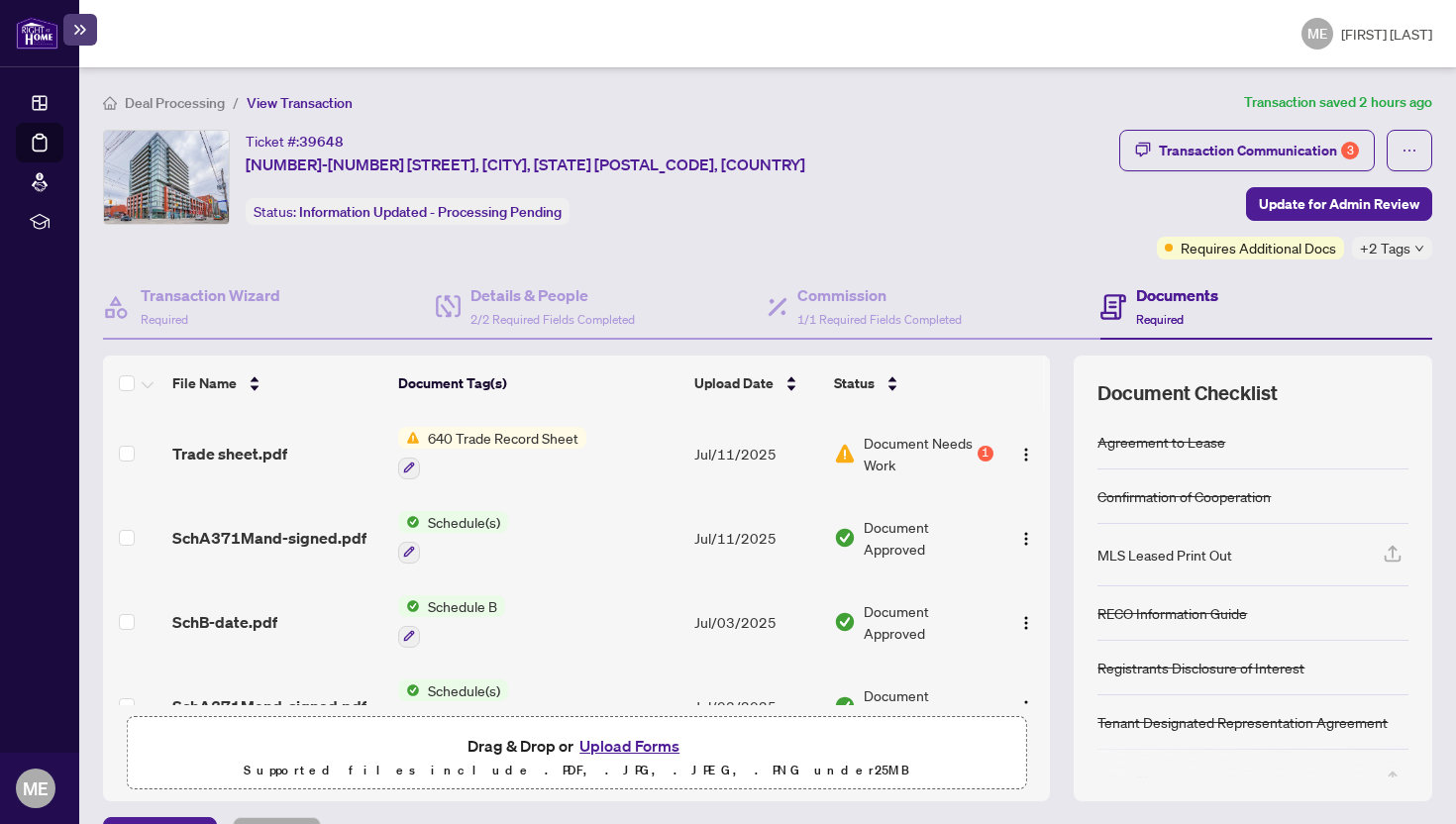 click on "Upload Forms" at bounding box center [629, 746] 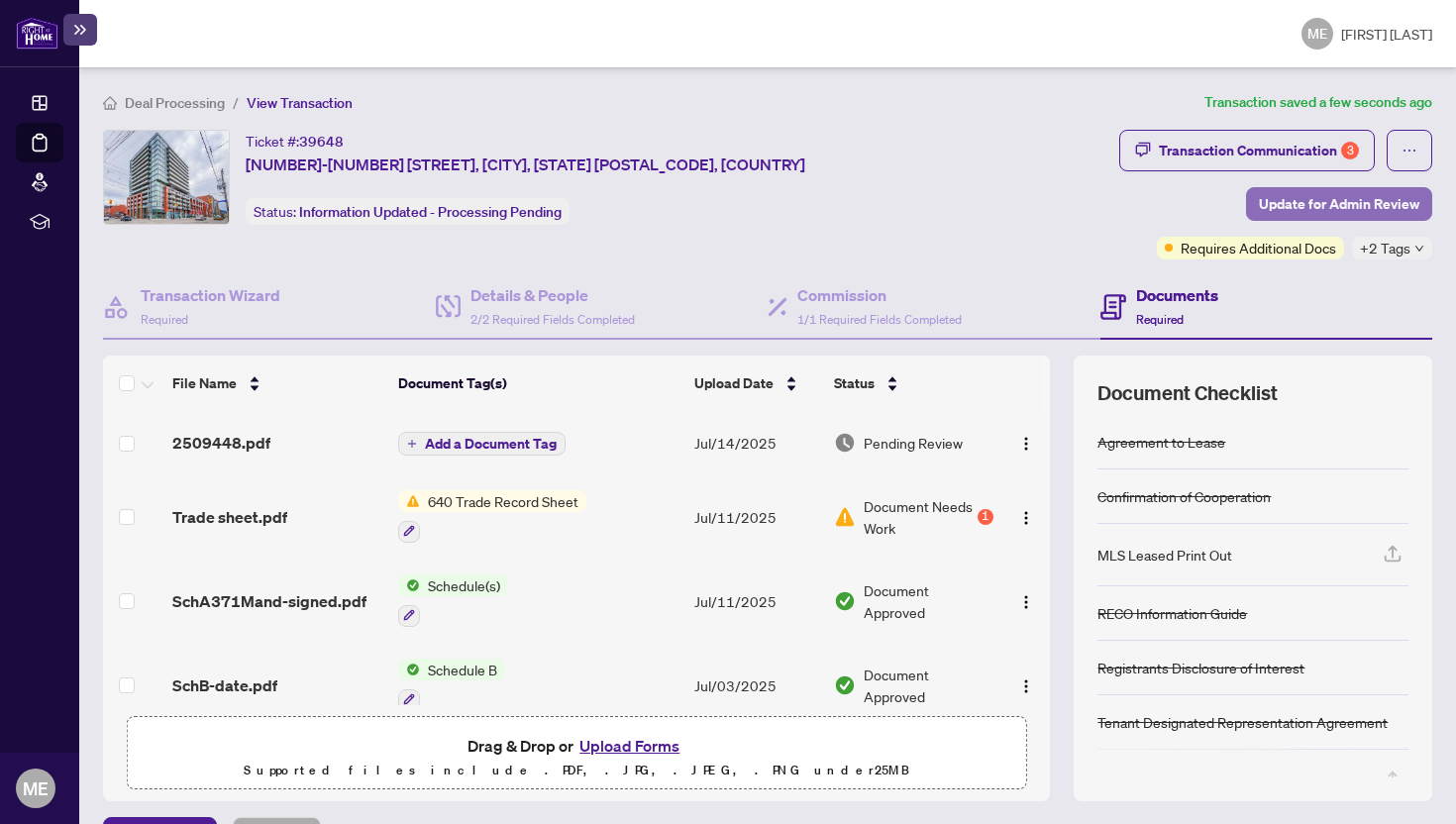 click on "Update for Admin Review" at bounding box center [1339, 204] 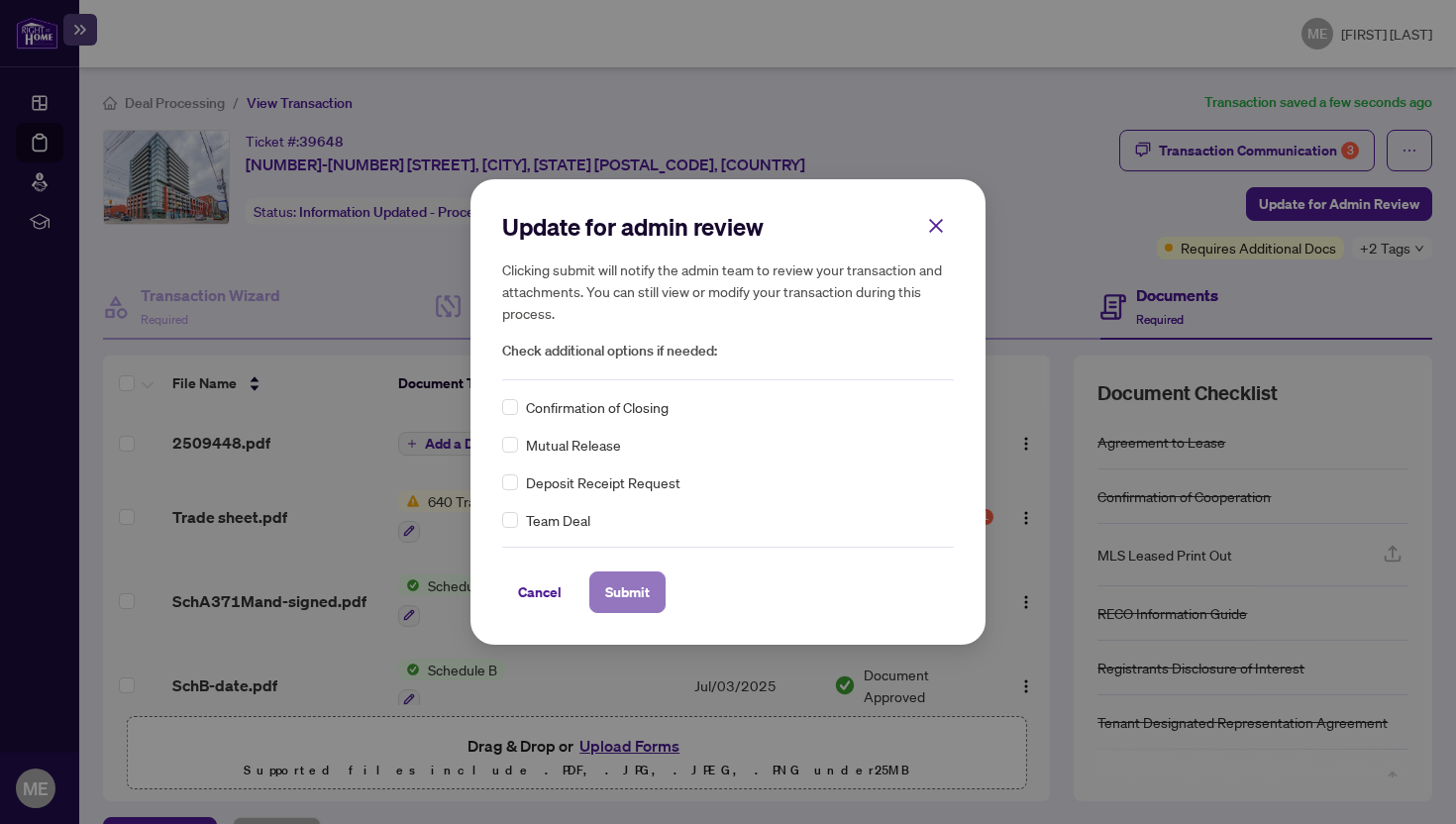 click on "Submit" at bounding box center [627, 592] 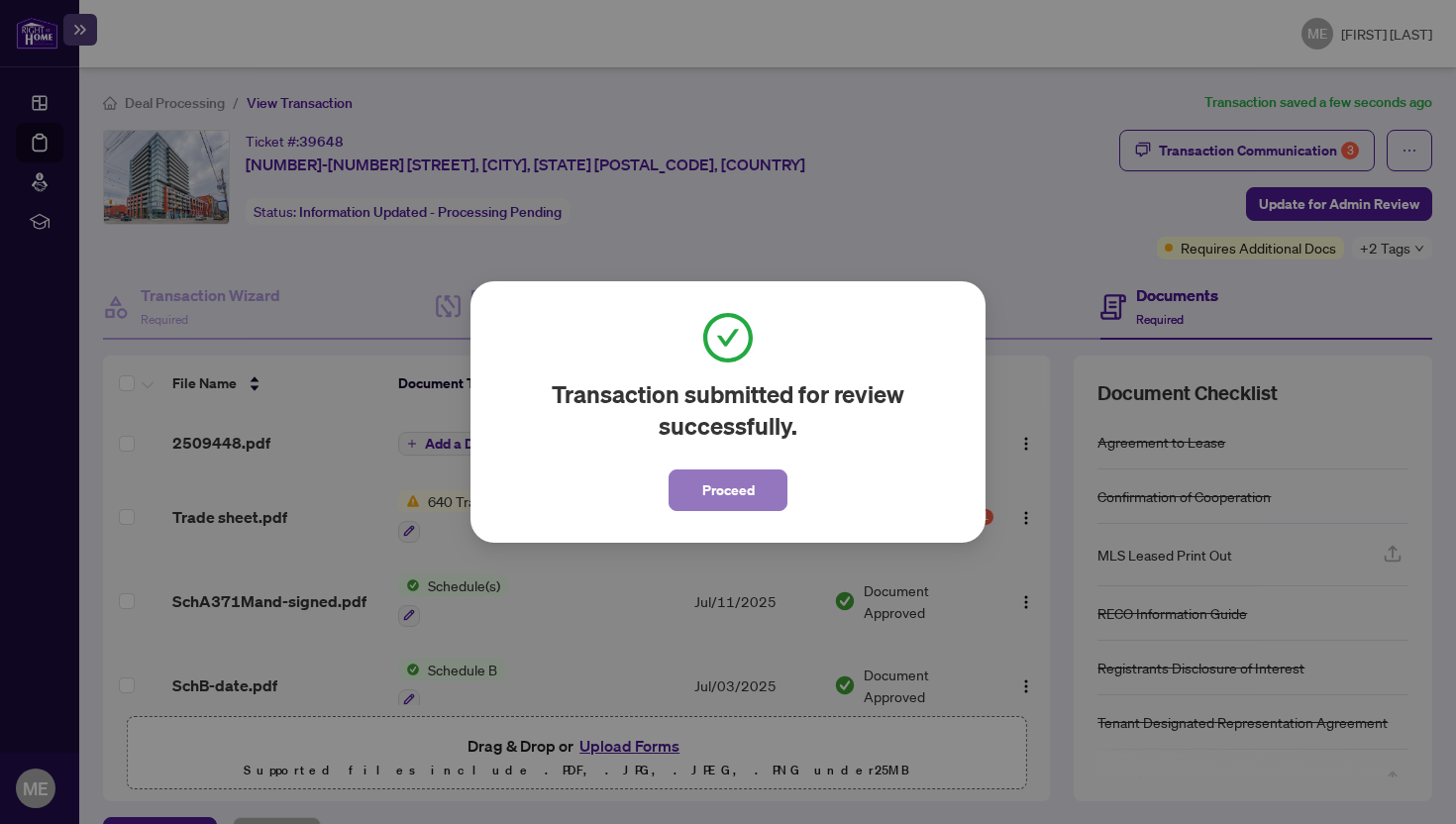 click on "Proceed" at bounding box center (728, 490) 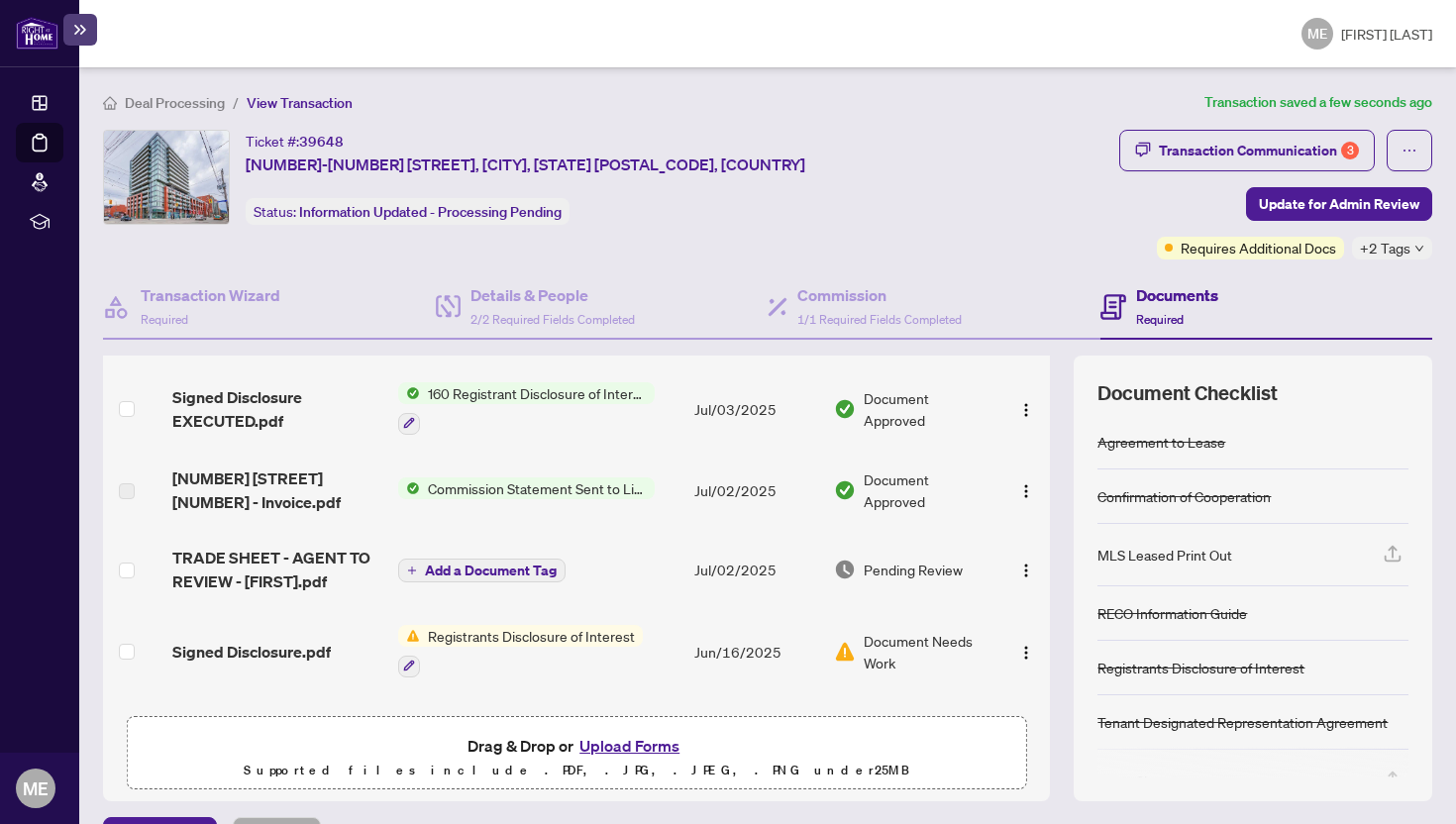 scroll, scrollTop: 0, scrollLeft: 0, axis: both 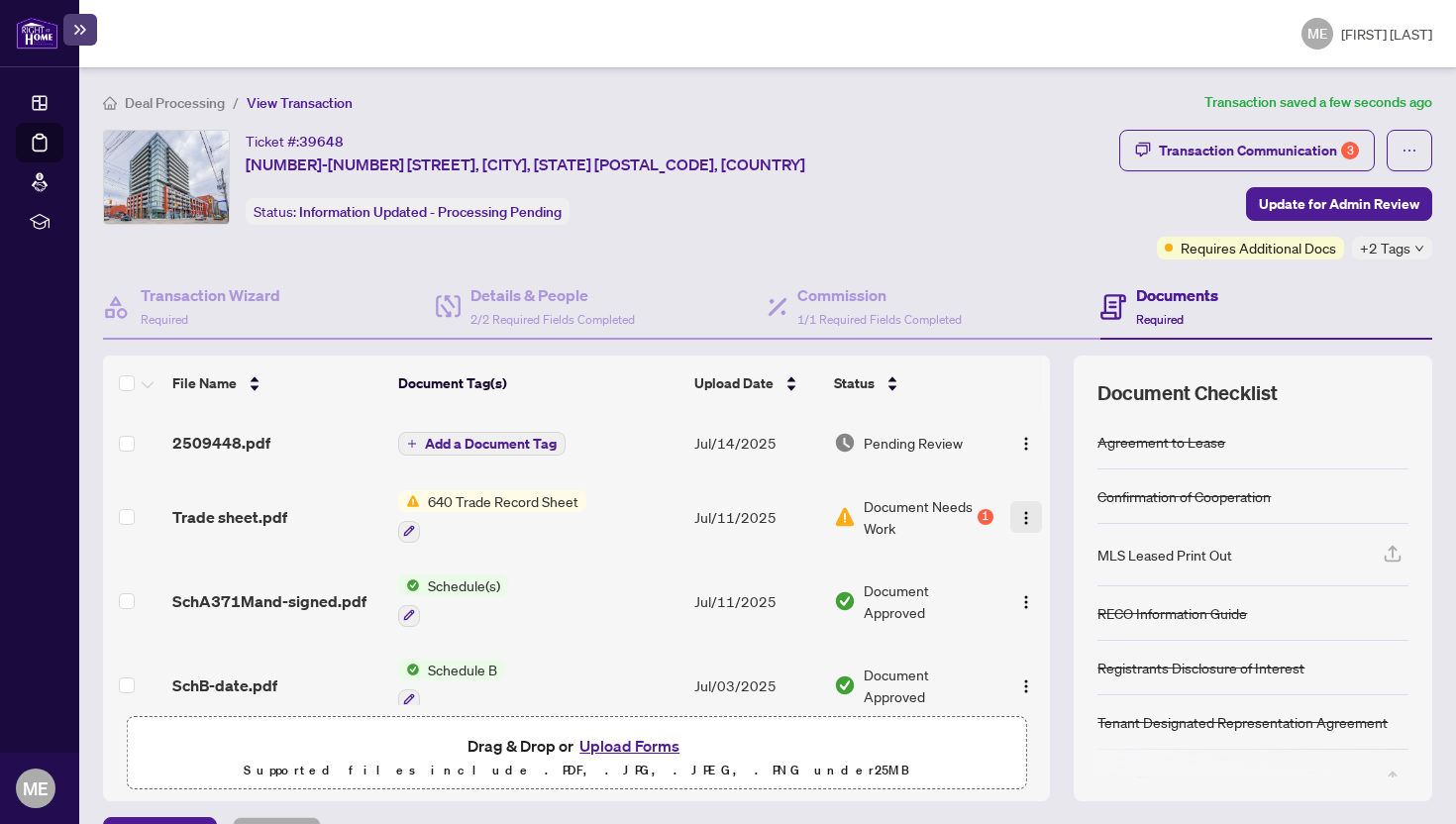 click at bounding box center [1026, 518] 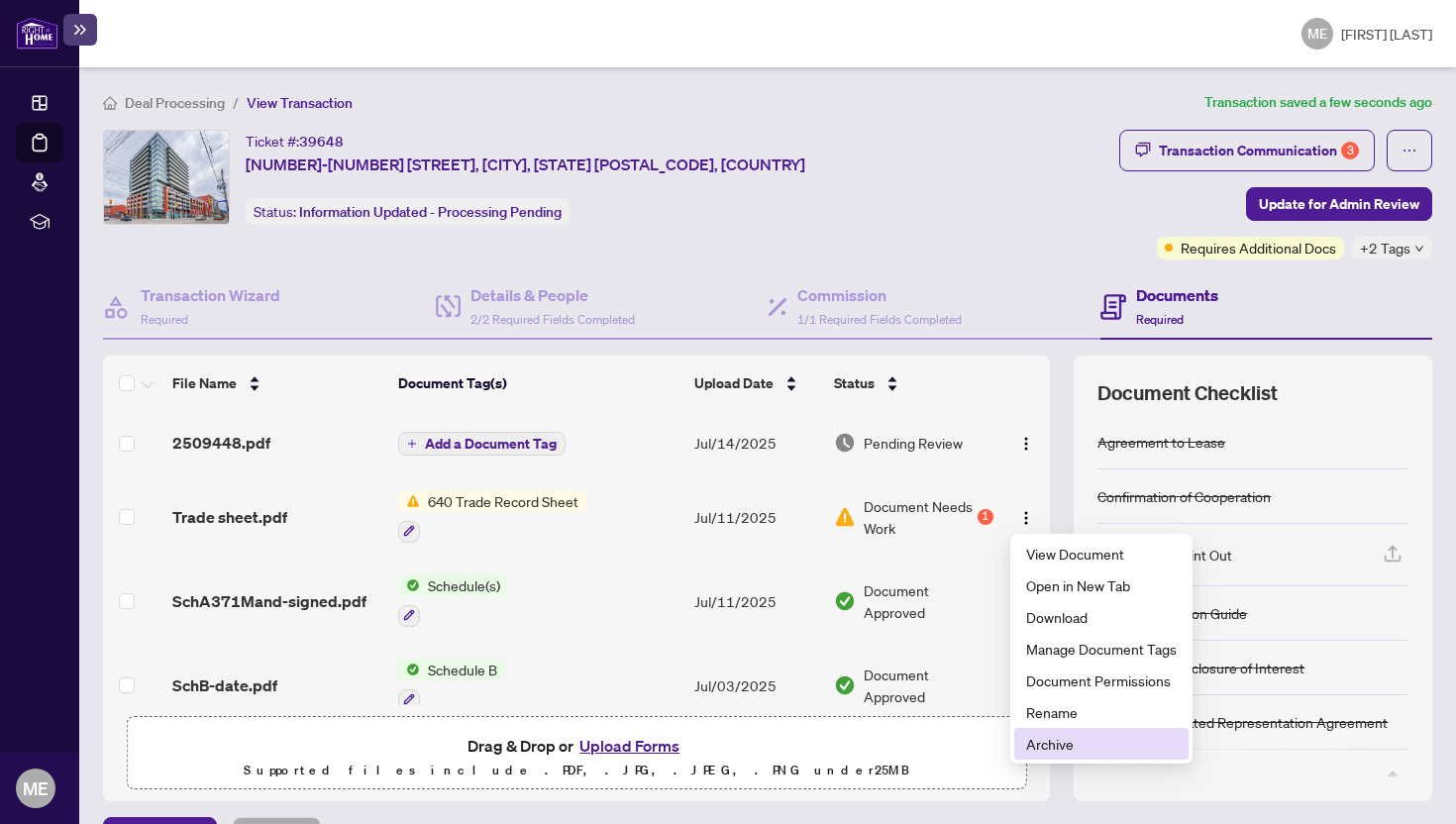 click on "Archive" at bounding box center (1101, 744) 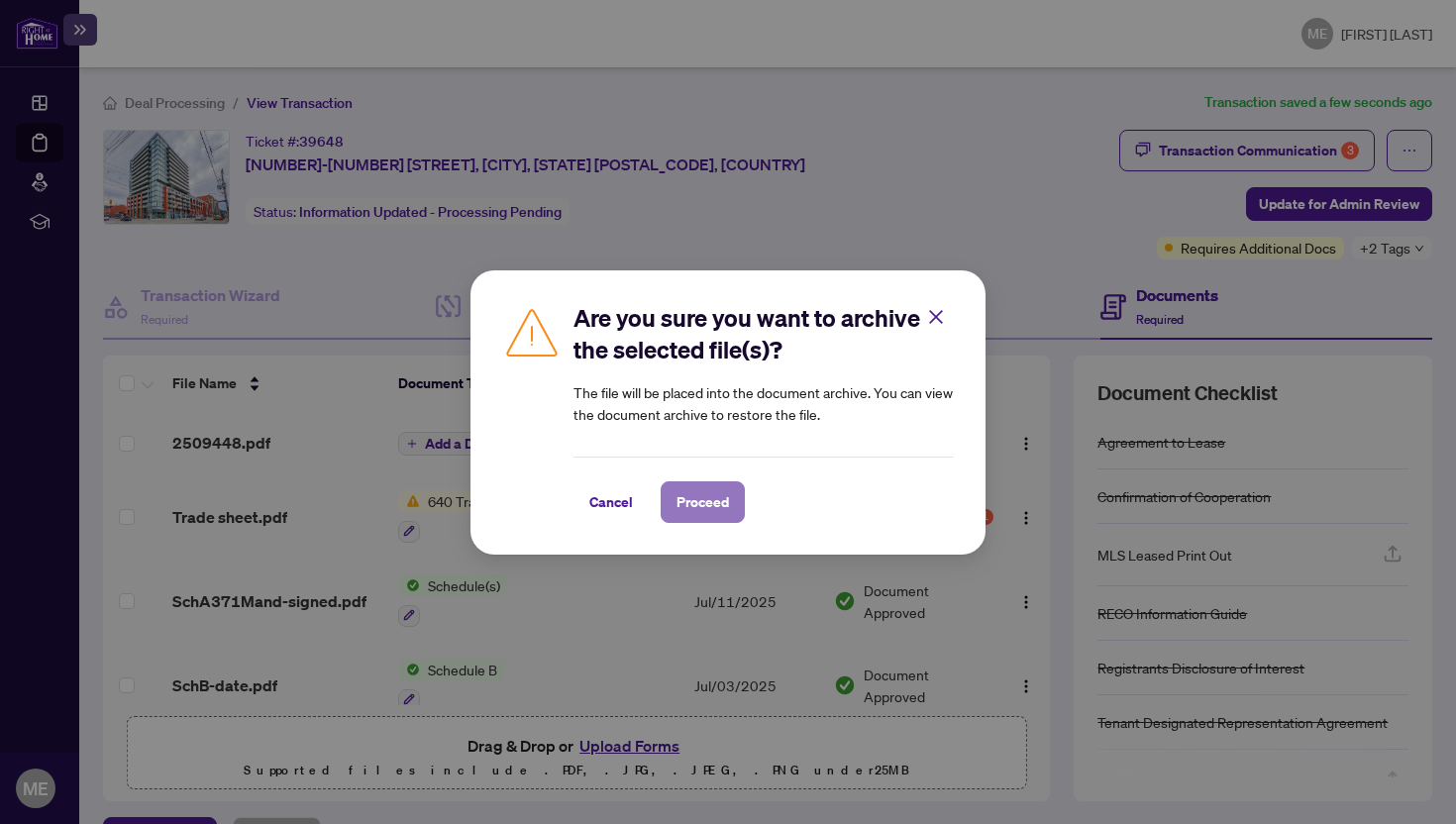 click on "Proceed" at bounding box center [702, 502] 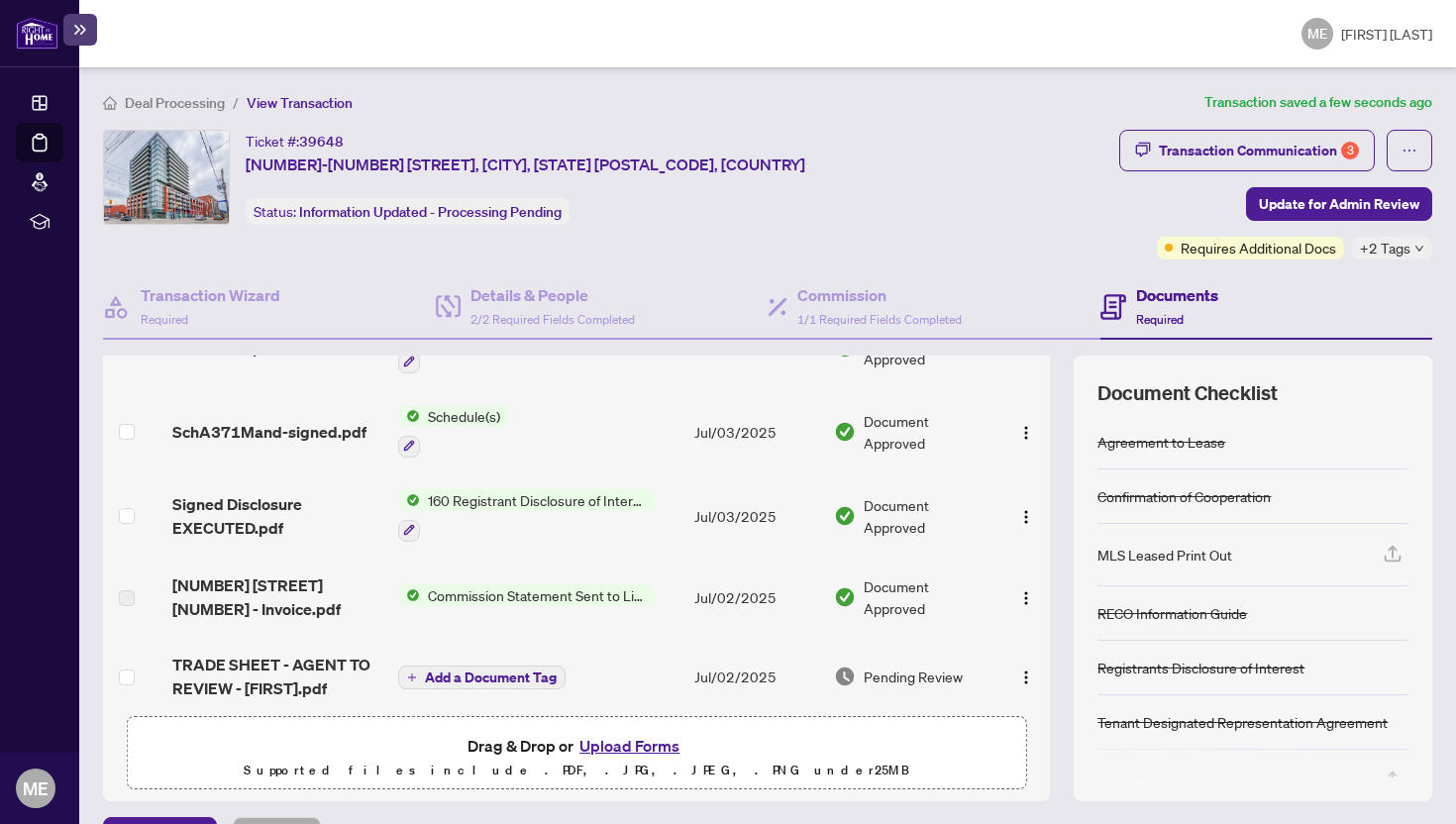 scroll, scrollTop: 0, scrollLeft: 0, axis: both 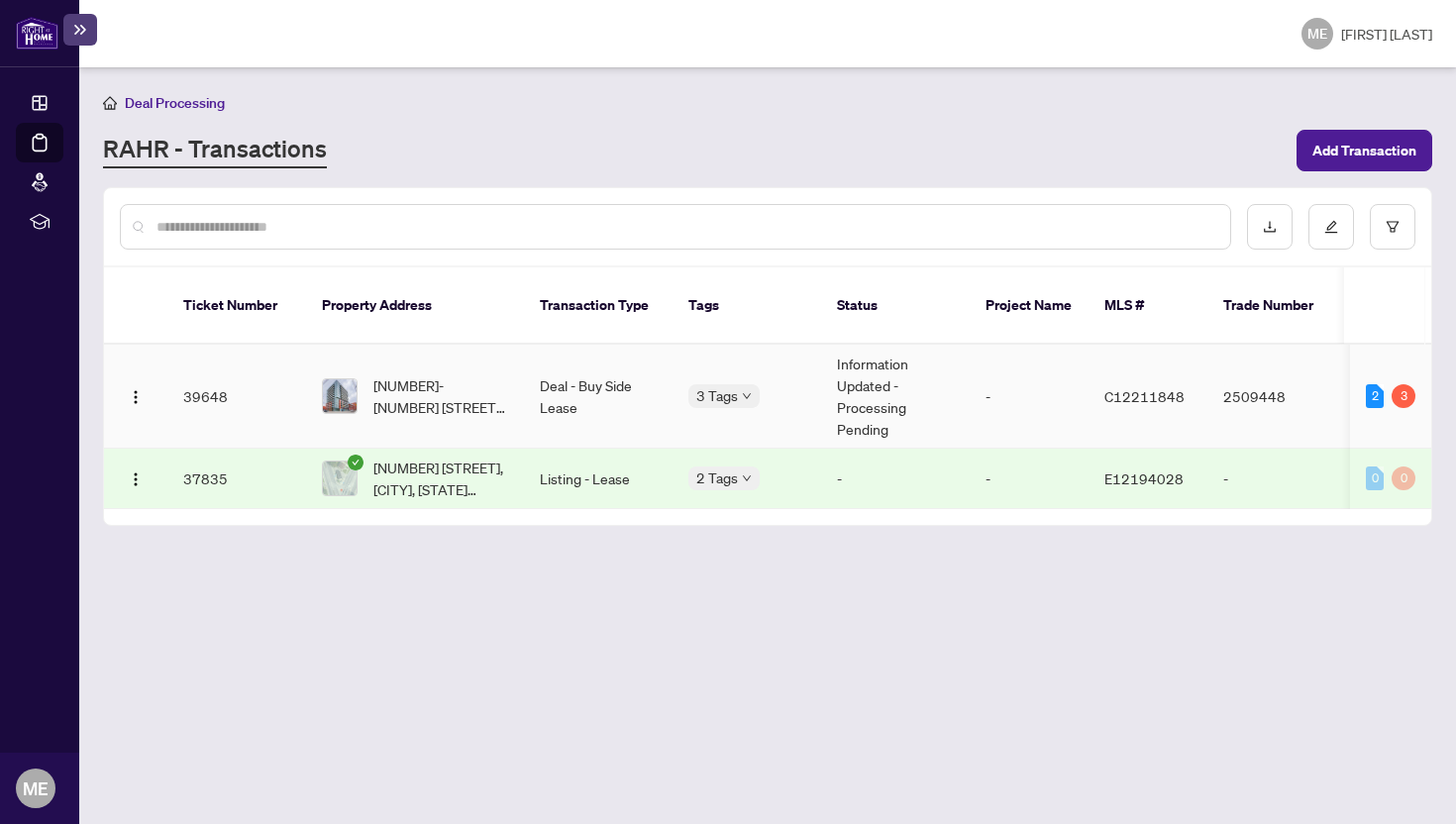 click on "[NUMBER]-[NUMBER] [STREET], [CITY], [STATE] [POSTAL_CODE], [COUNTRY]" at bounding box center (441, 396) 